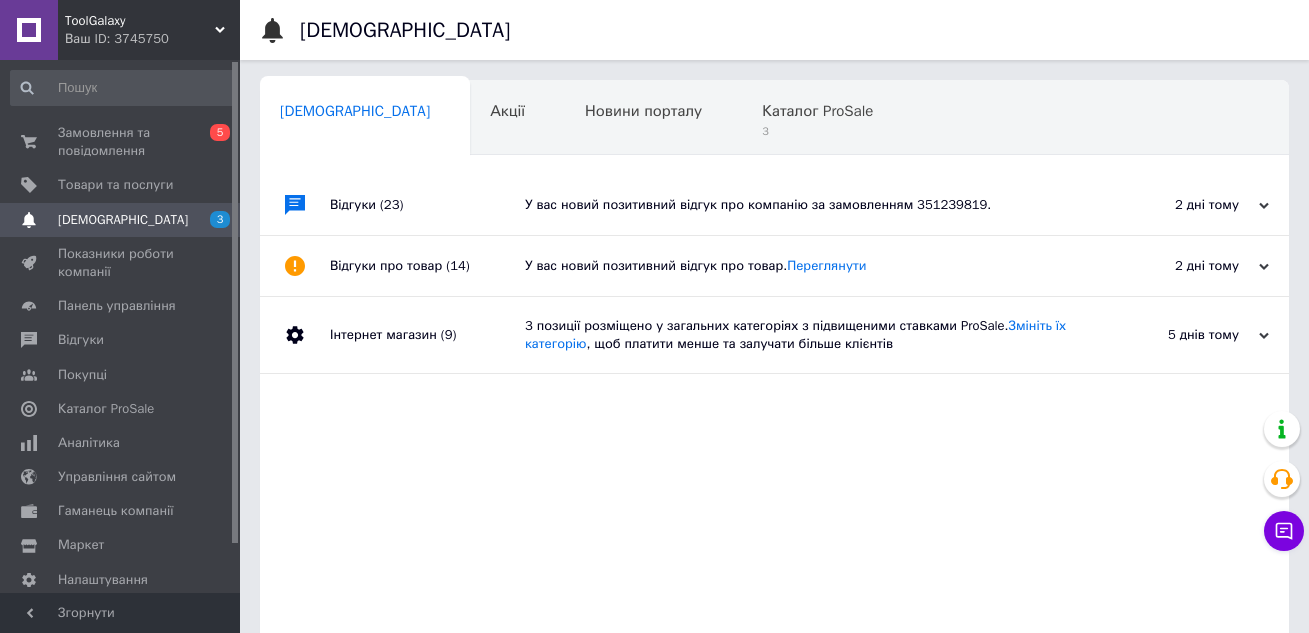 scroll, scrollTop: 0, scrollLeft: 0, axis: both 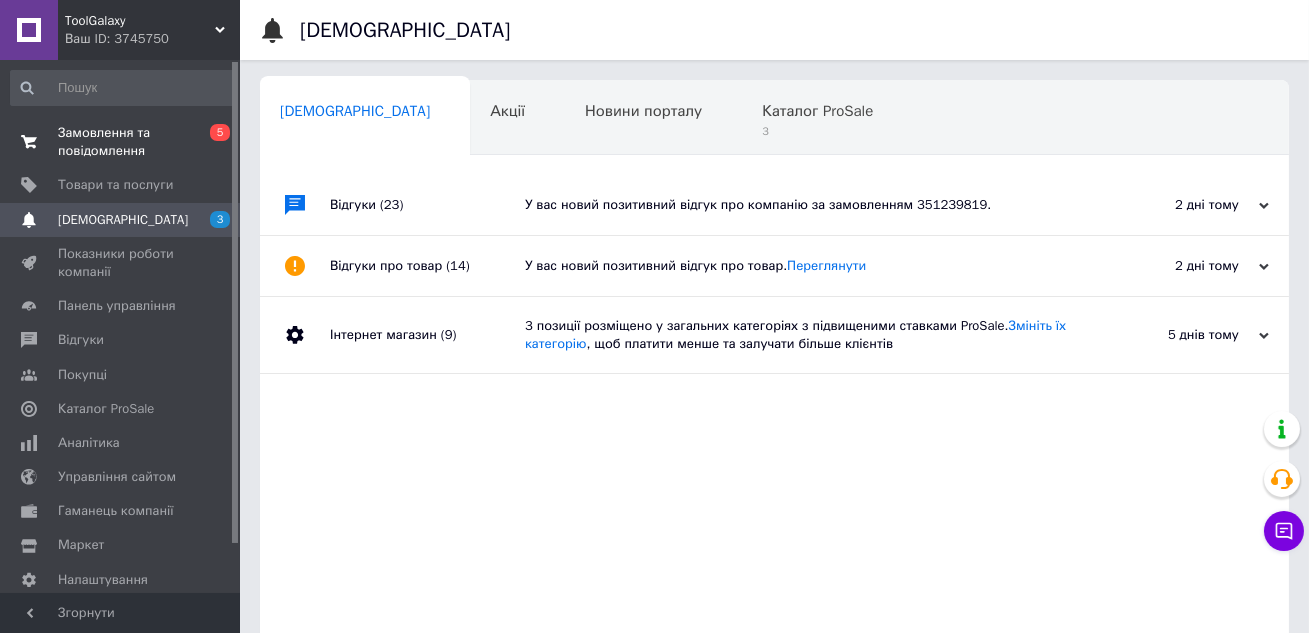 click on "Замовлення та повідомлення" at bounding box center [121, 142] 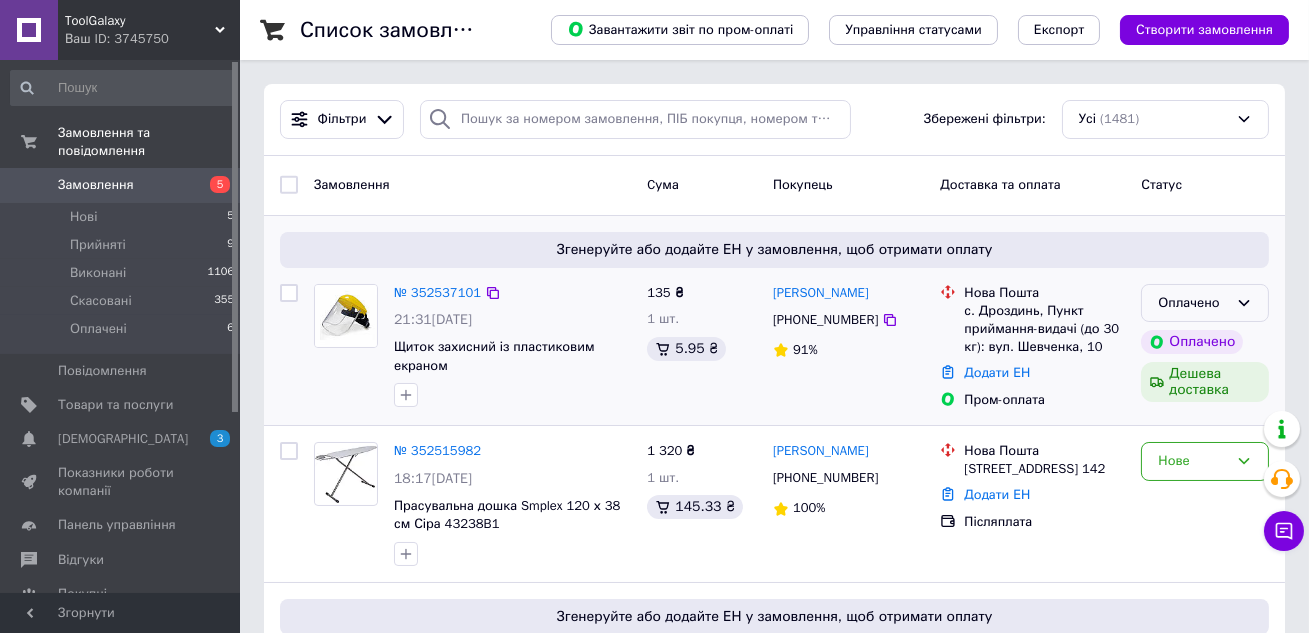 click on "Оплачено" at bounding box center (1193, 303) 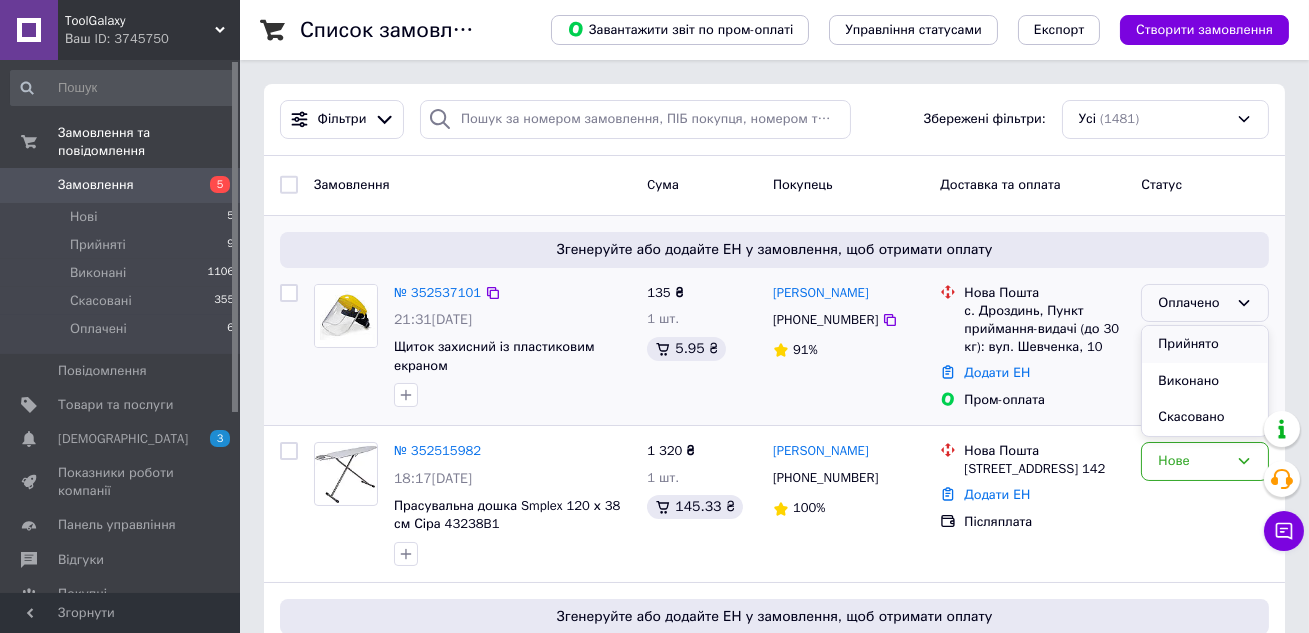 click on "Прийнято" at bounding box center [1205, 344] 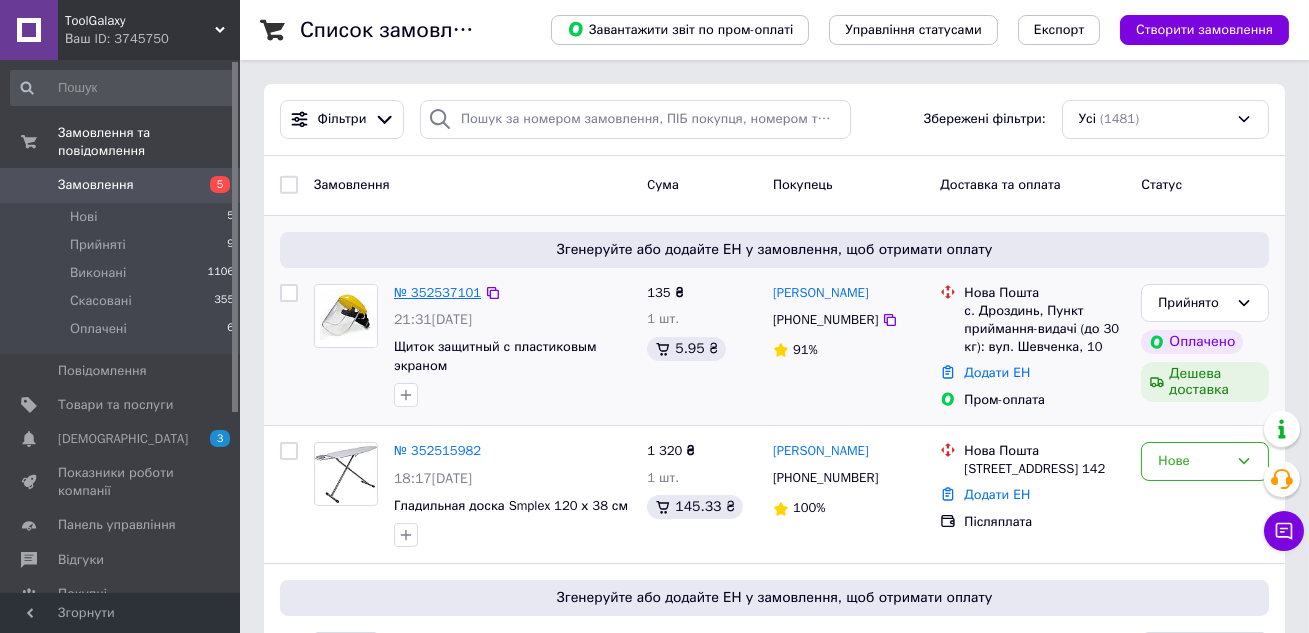 click on "№ 352537101" at bounding box center [437, 292] 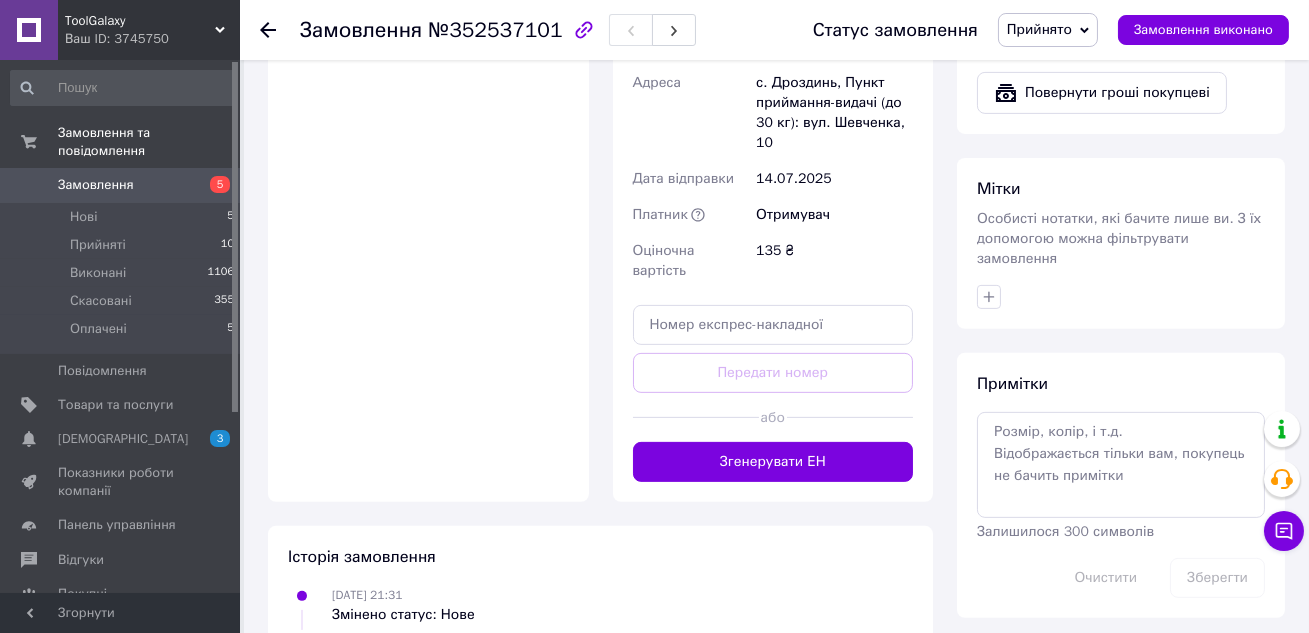 scroll, scrollTop: 1704, scrollLeft: 0, axis: vertical 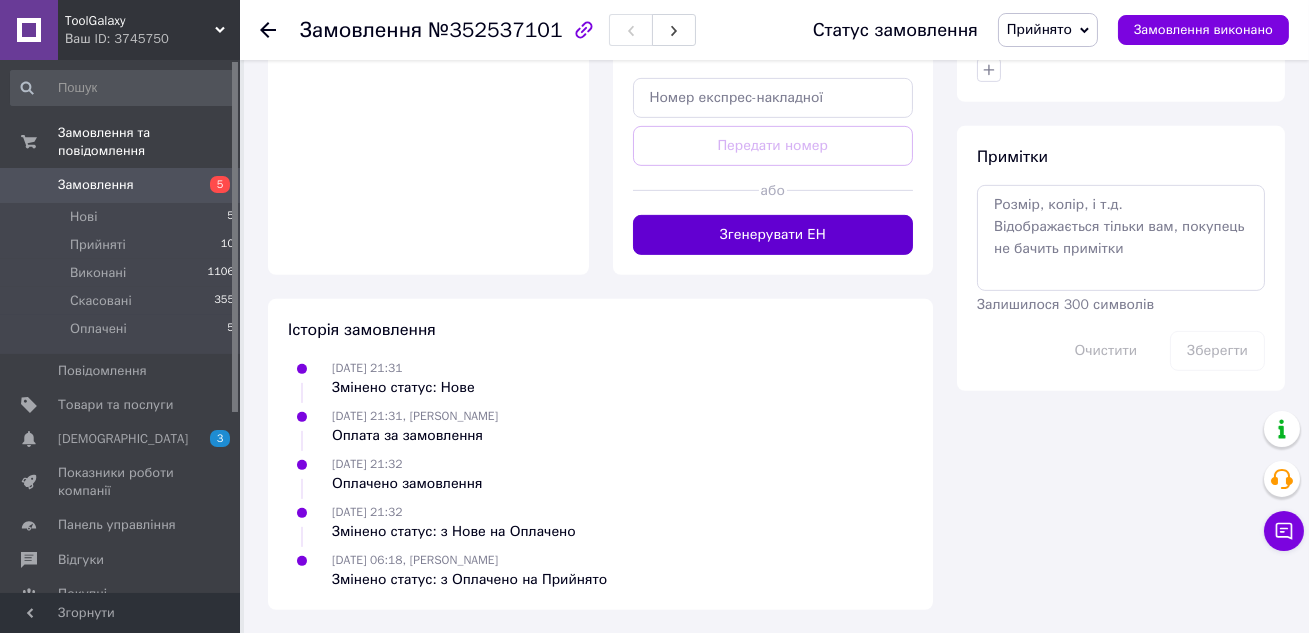 click on "Згенерувати ЕН" at bounding box center (773, 235) 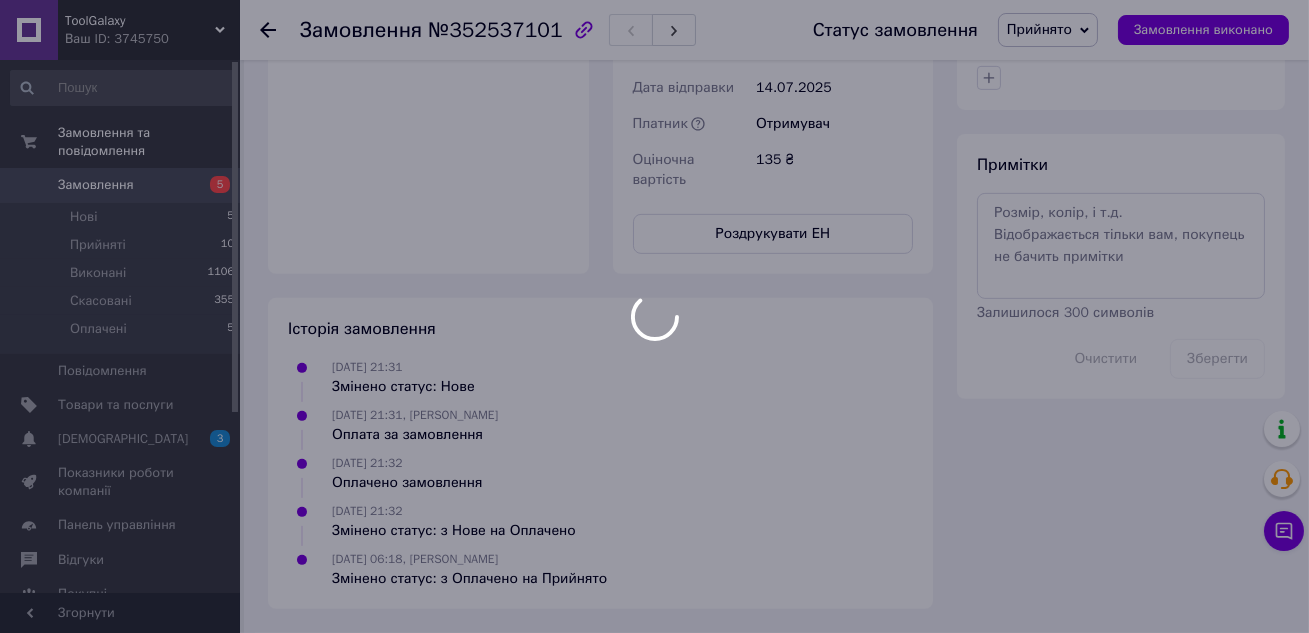 scroll, scrollTop: 1704, scrollLeft: 0, axis: vertical 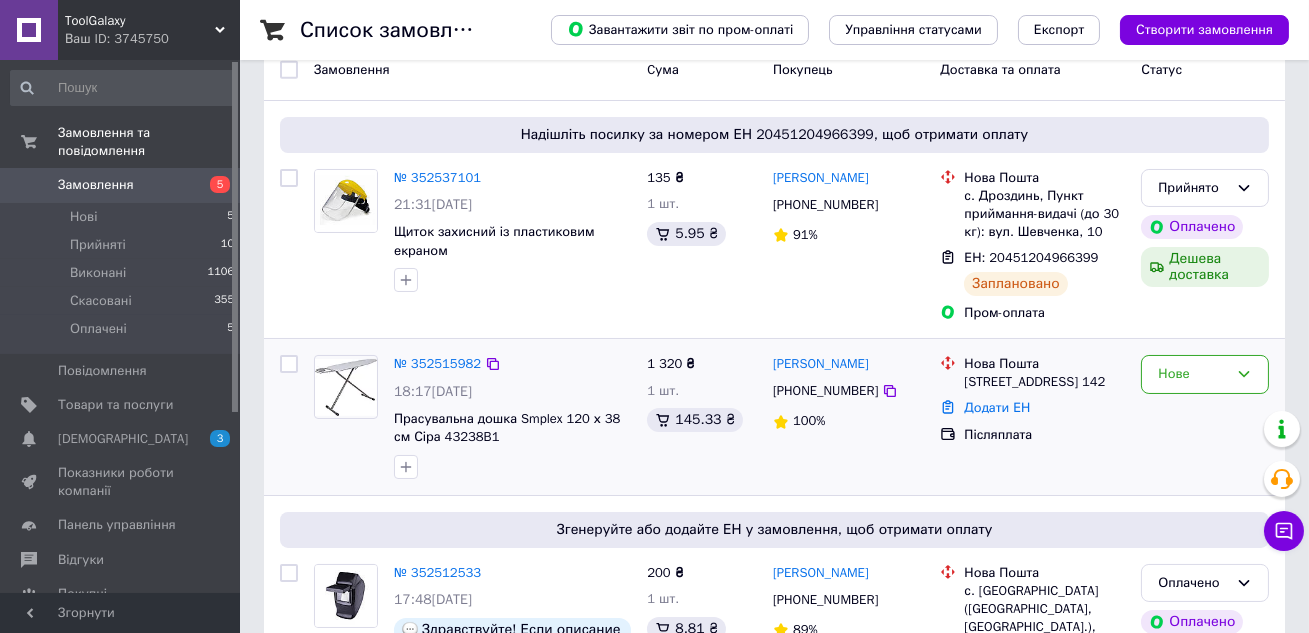 click on "№ 352515982" at bounding box center (437, 364) 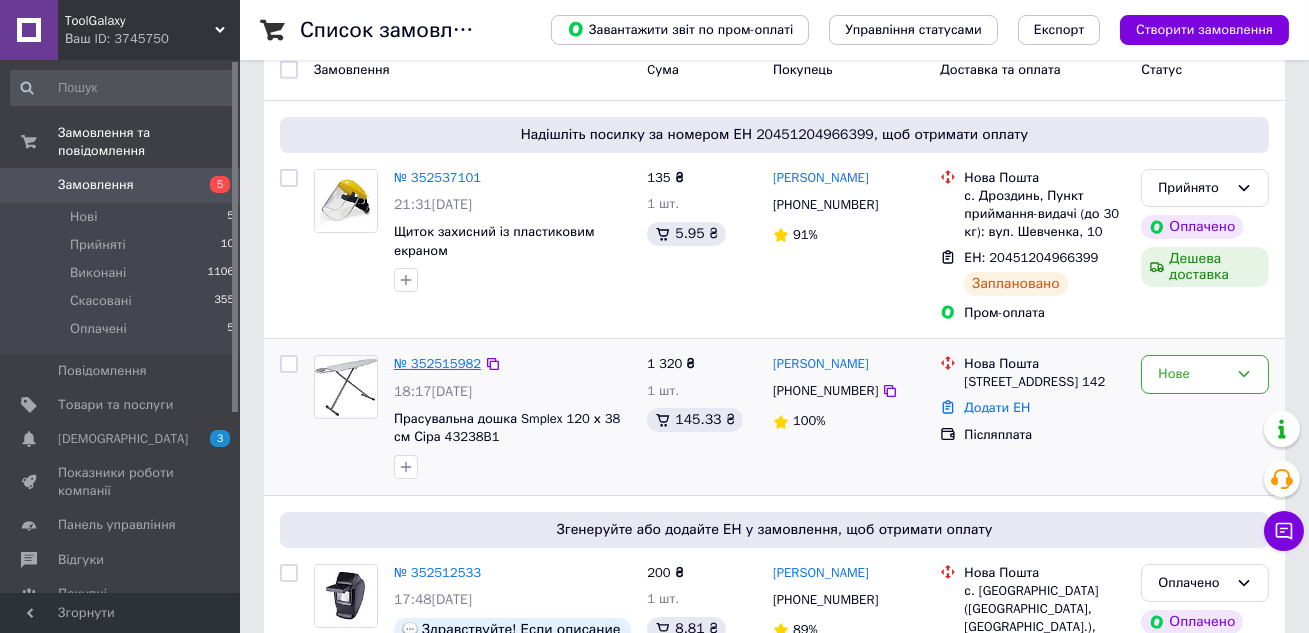 click on "№ 352515982" at bounding box center (437, 363) 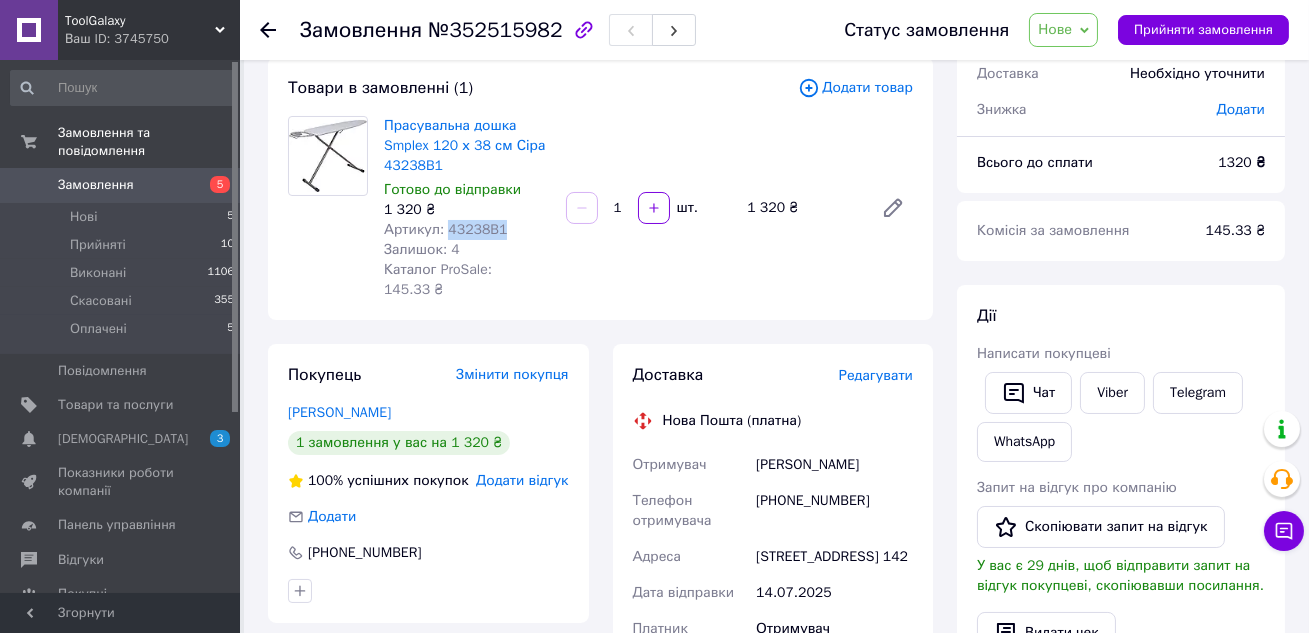 drag, startPoint x: 448, startPoint y: 231, endPoint x: 553, endPoint y: 227, distance: 105.076164 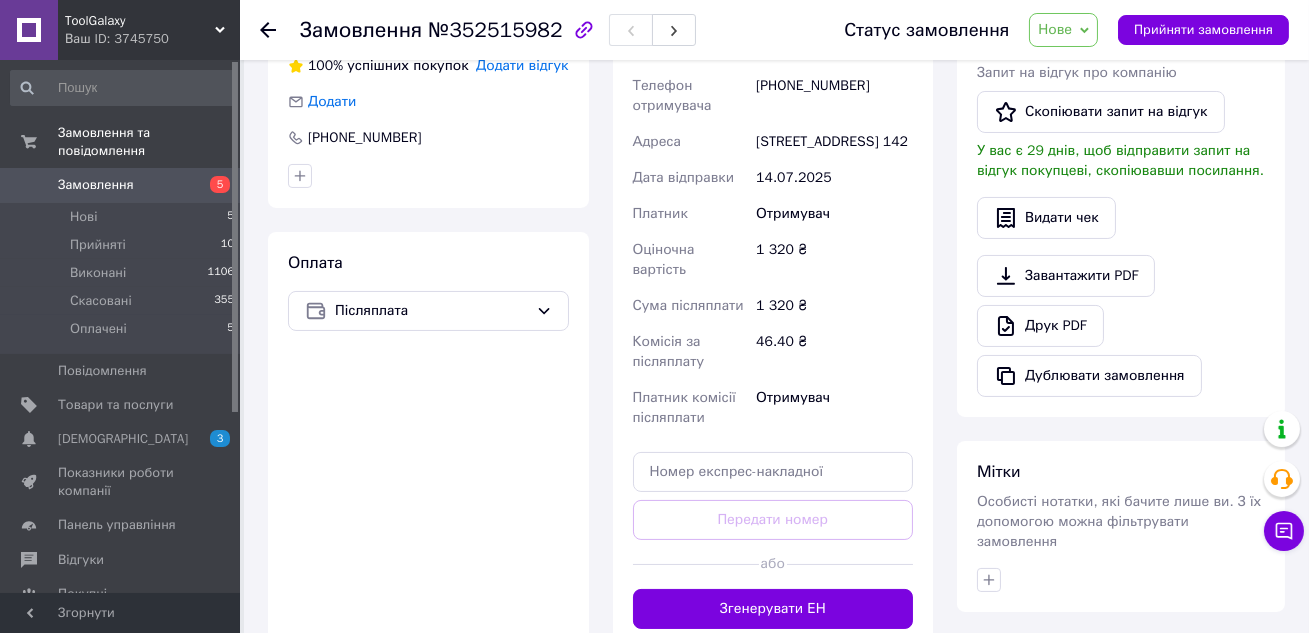 scroll, scrollTop: 819, scrollLeft: 0, axis: vertical 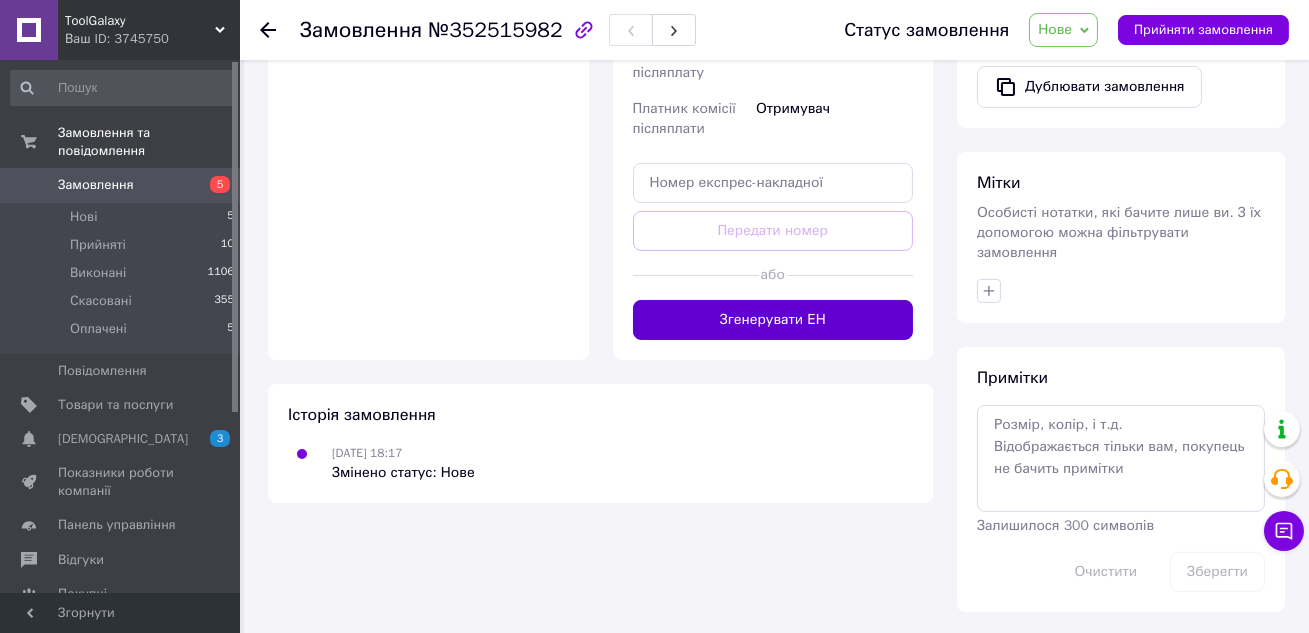 click on "Згенерувати ЕН" at bounding box center (773, 320) 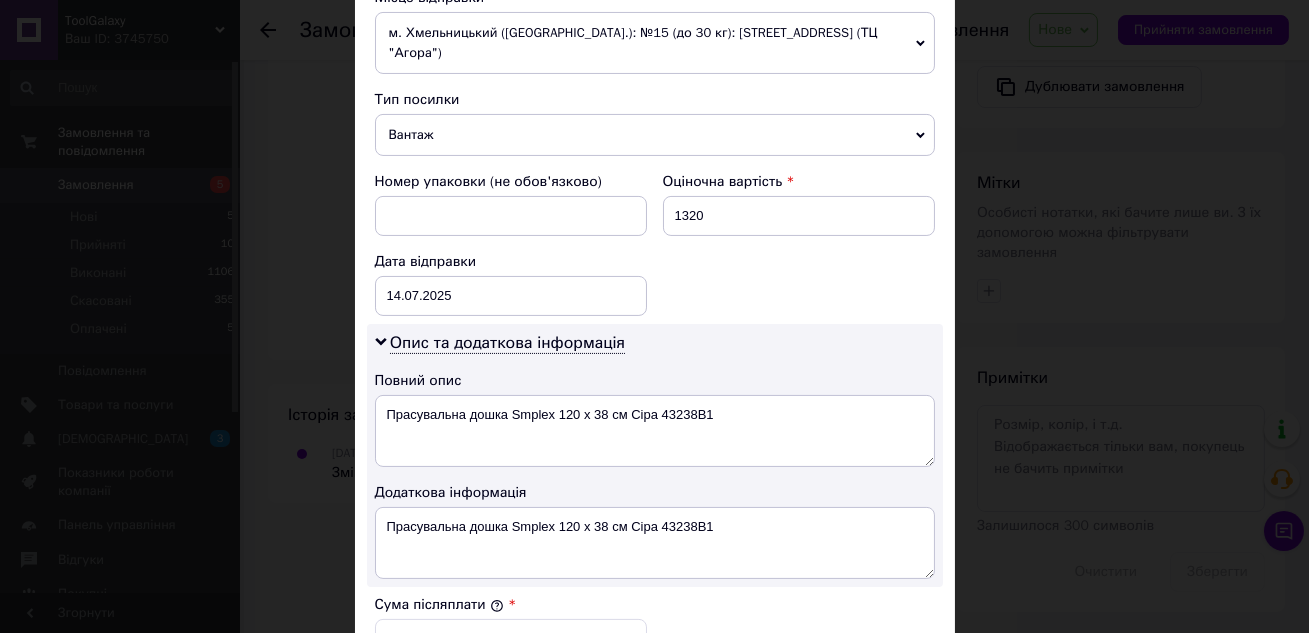 scroll, scrollTop: 826, scrollLeft: 0, axis: vertical 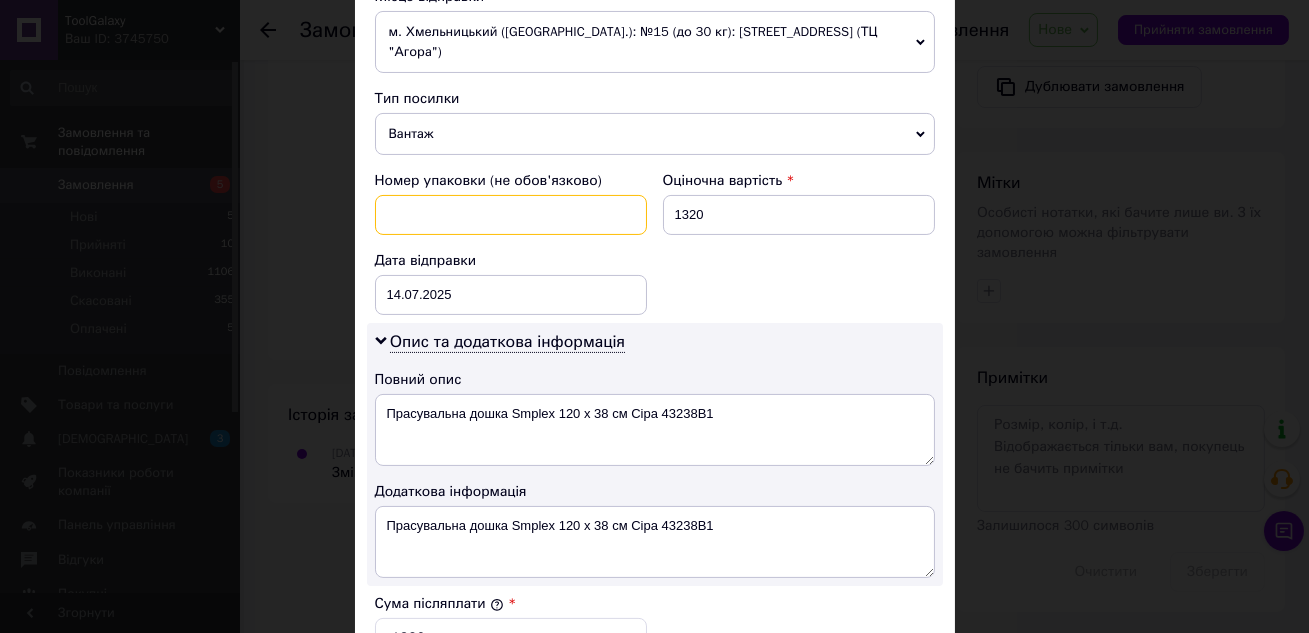 click at bounding box center [511, 215] 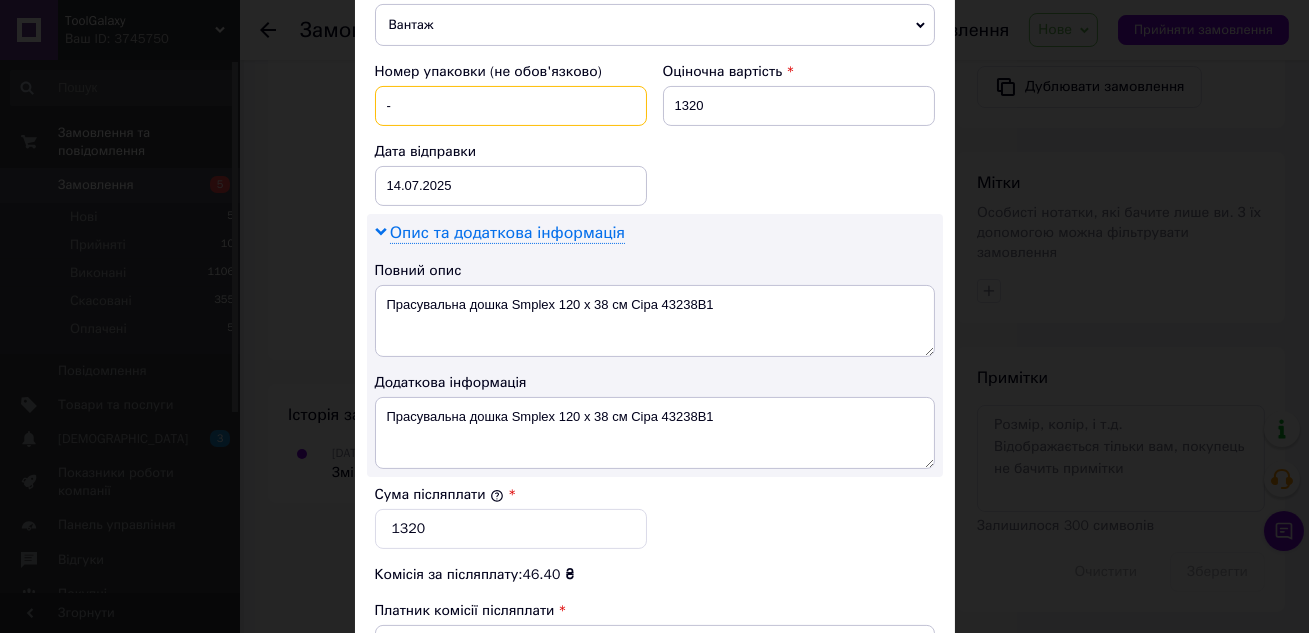 scroll, scrollTop: 937, scrollLeft: 0, axis: vertical 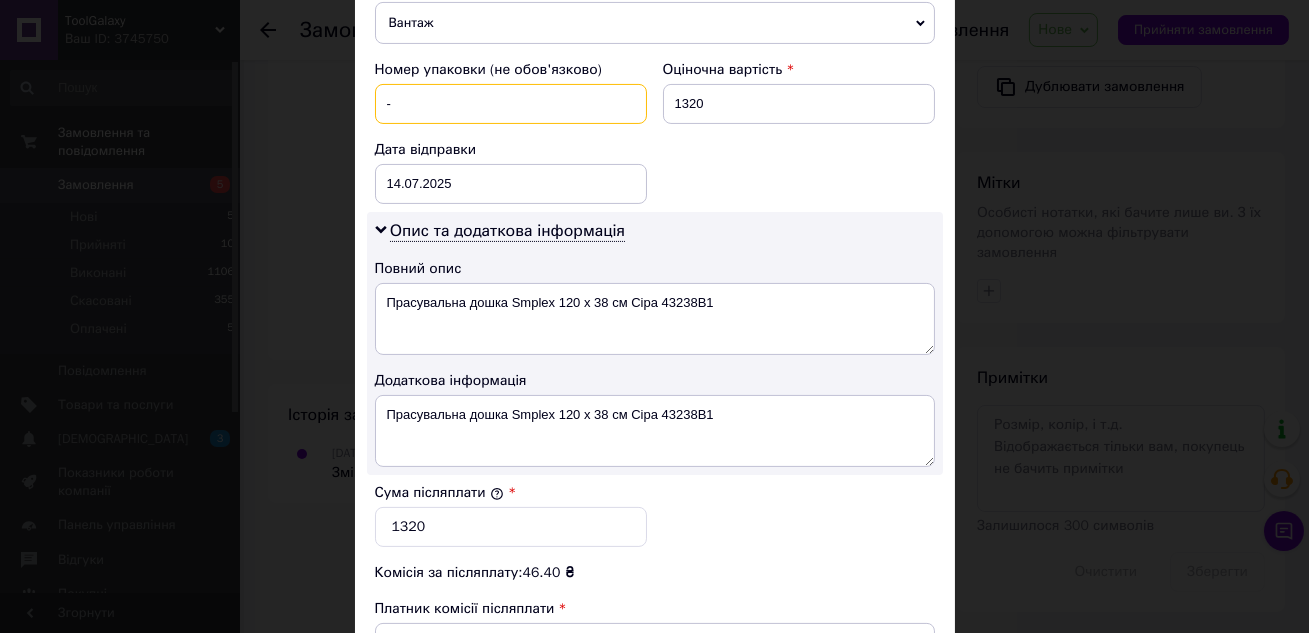 type on "-" 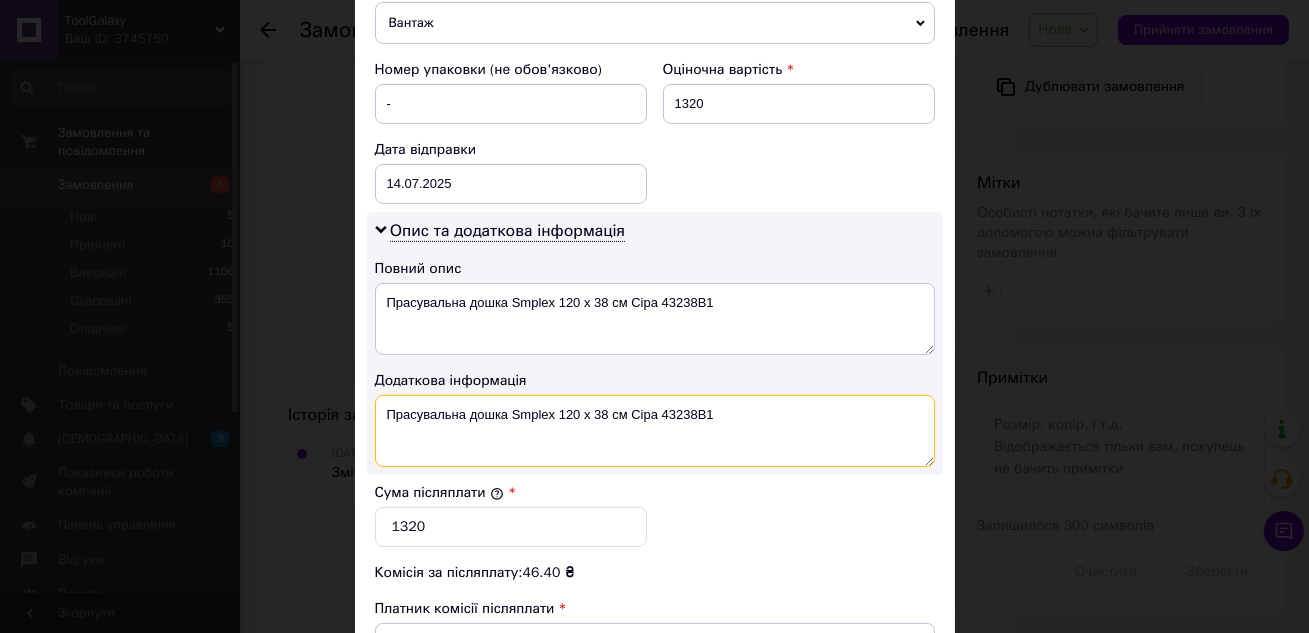 drag, startPoint x: 723, startPoint y: 412, endPoint x: 630, endPoint y: 408, distance: 93.08598 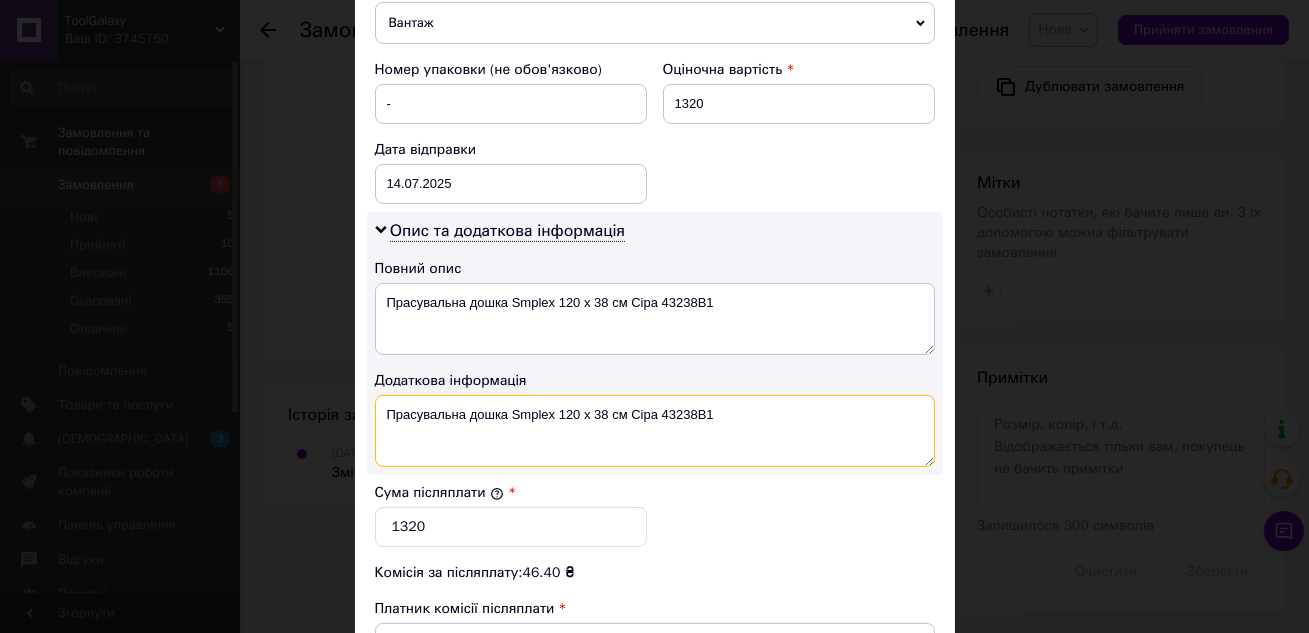 click on "Прасувальна дошка Smplex 120 х 38 см Сіра 43238B1" at bounding box center [655, 431] 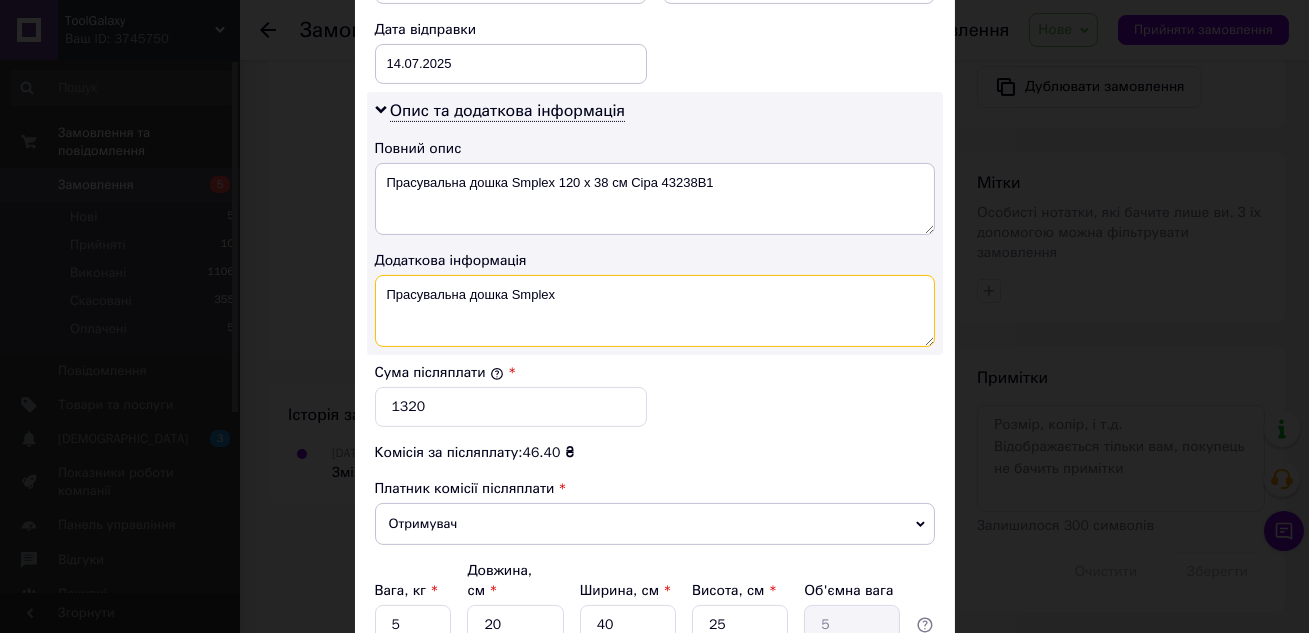 scroll, scrollTop: 1163, scrollLeft: 0, axis: vertical 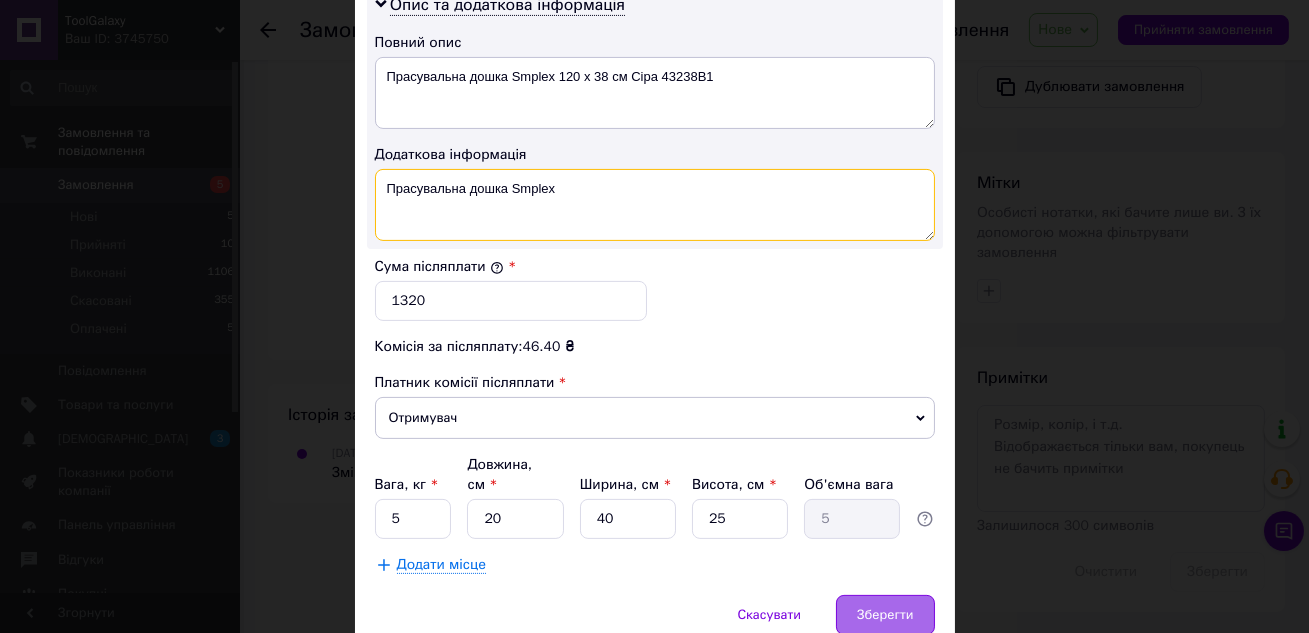 type on "Прасувальна дошка Smplex" 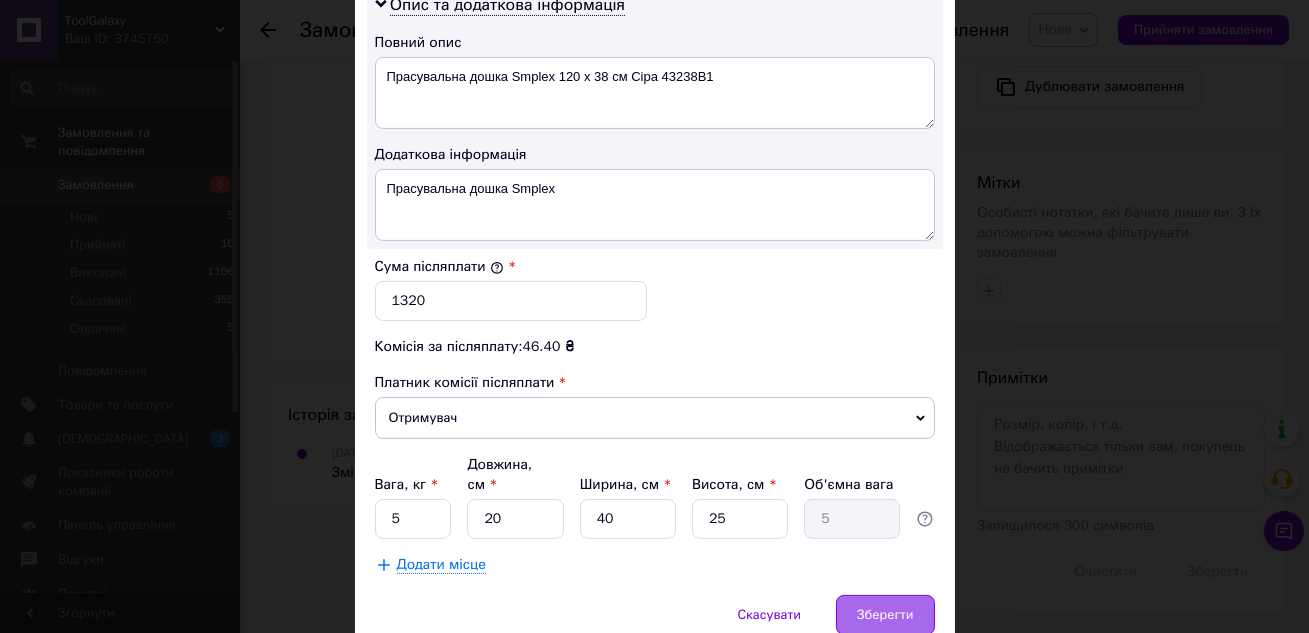 click on "Зберегти" at bounding box center [885, 615] 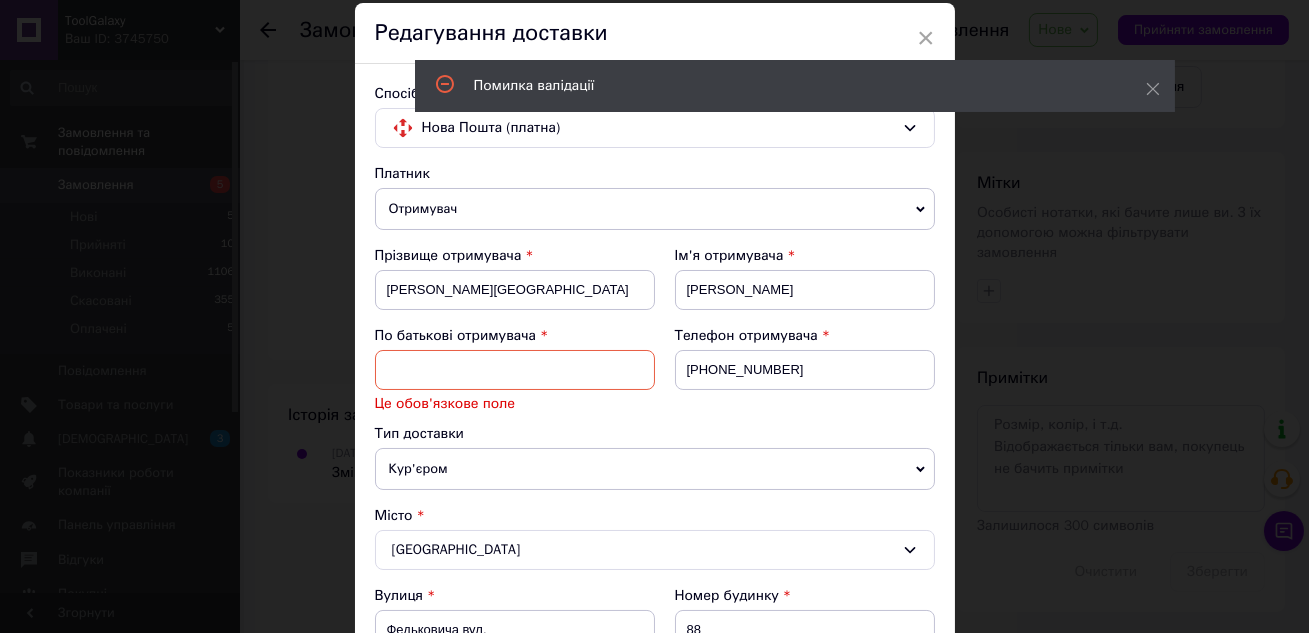 scroll, scrollTop: 0, scrollLeft: 0, axis: both 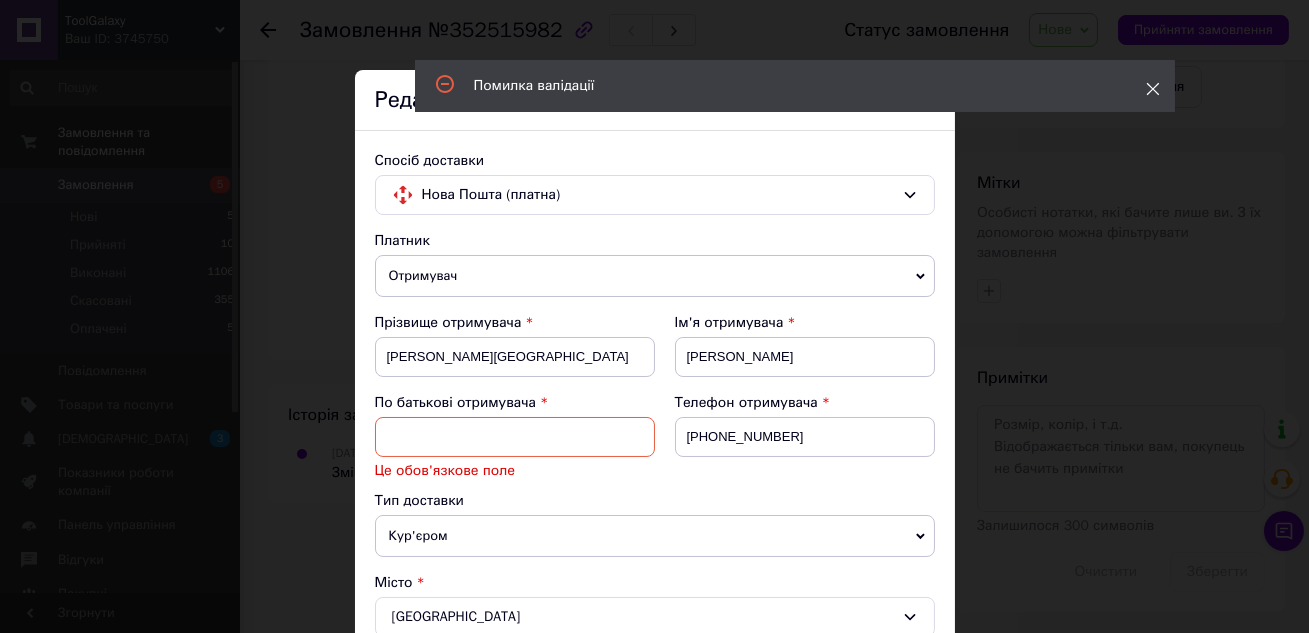 click 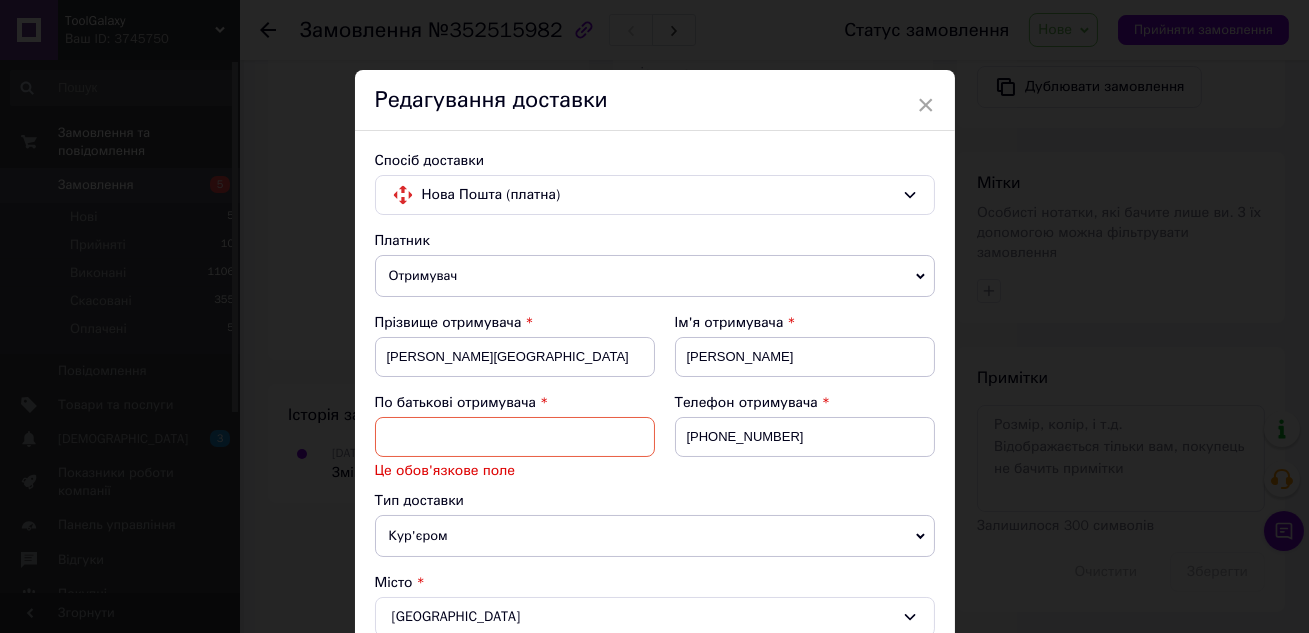 click on "Редагування доставки" at bounding box center [655, 100] 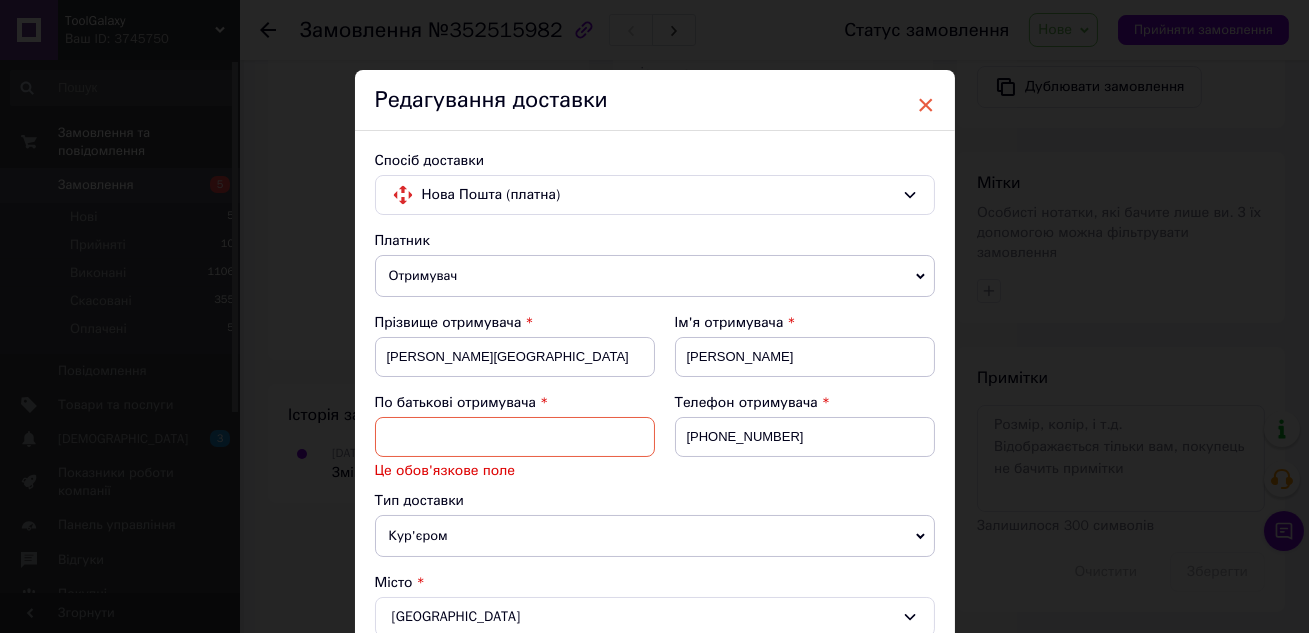 click on "×" at bounding box center (926, 105) 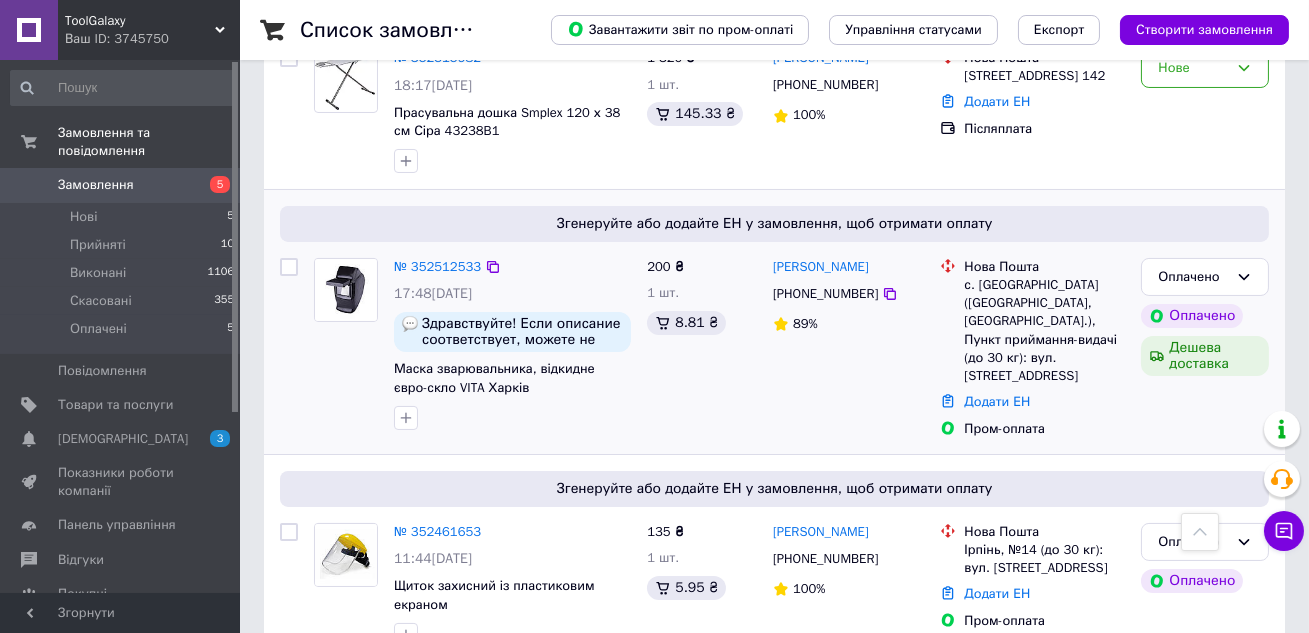 scroll, scrollTop: 430, scrollLeft: 0, axis: vertical 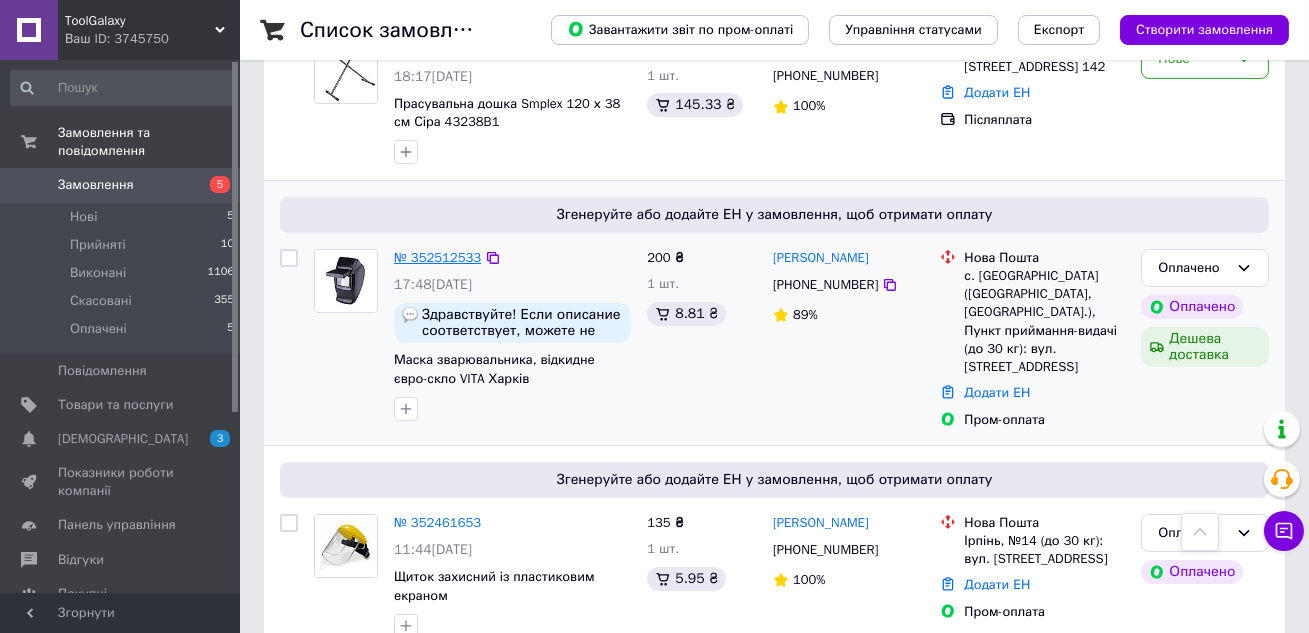 click on "№ 352512533" at bounding box center (437, 257) 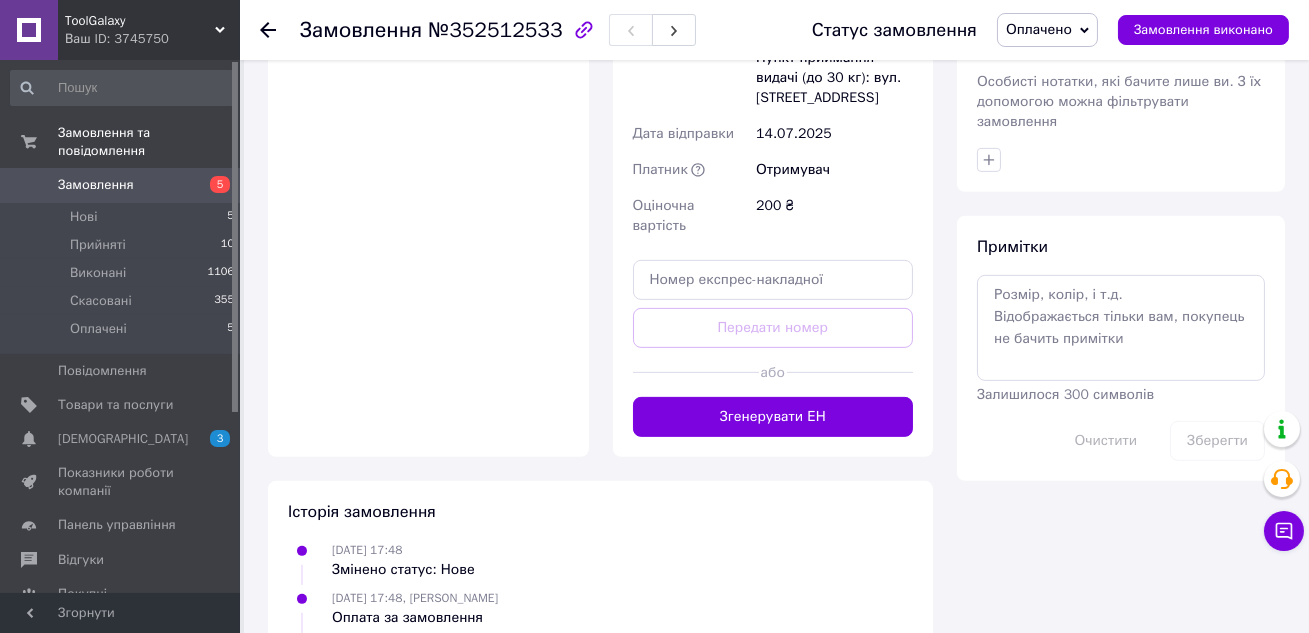 scroll, scrollTop: 1630, scrollLeft: 0, axis: vertical 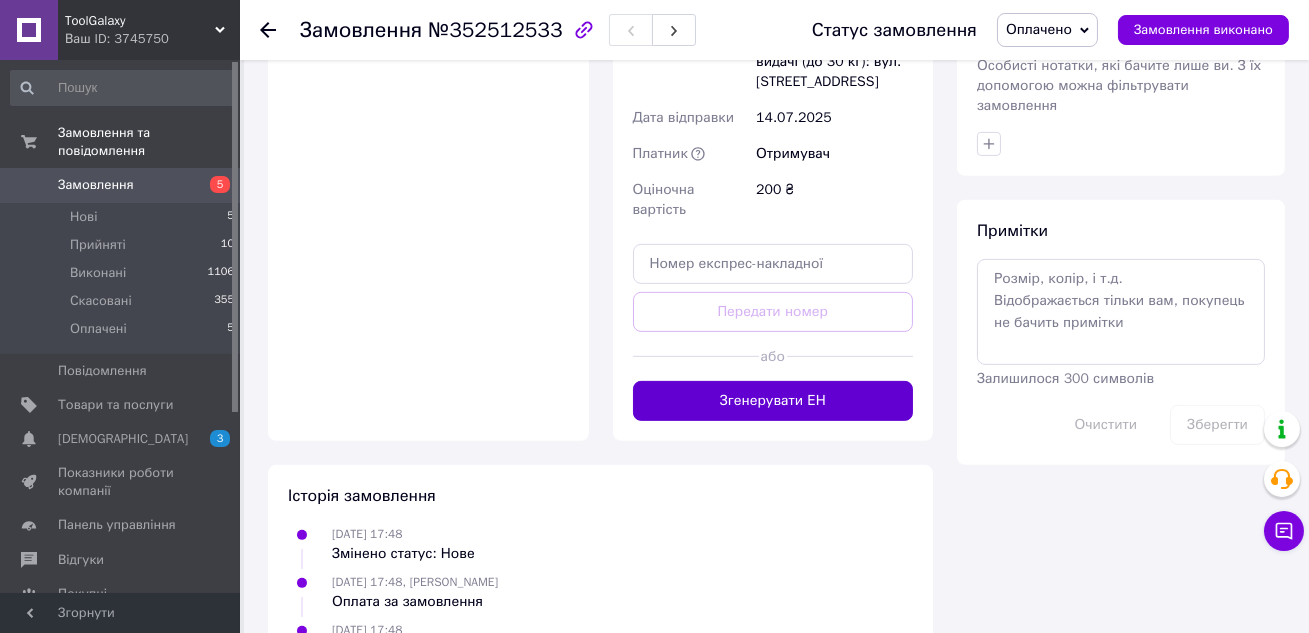 click on "Згенерувати ЕН" at bounding box center [773, 401] 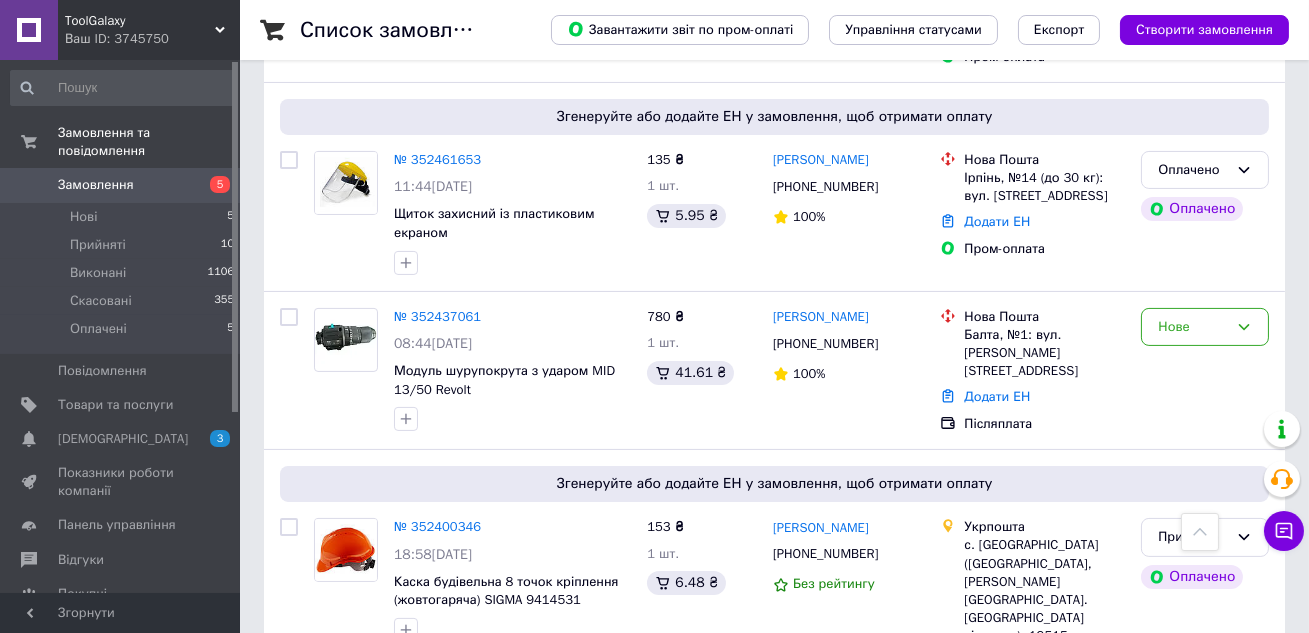 scroll, scrollTop: 828, scrollLeft: 0, axis: vertical 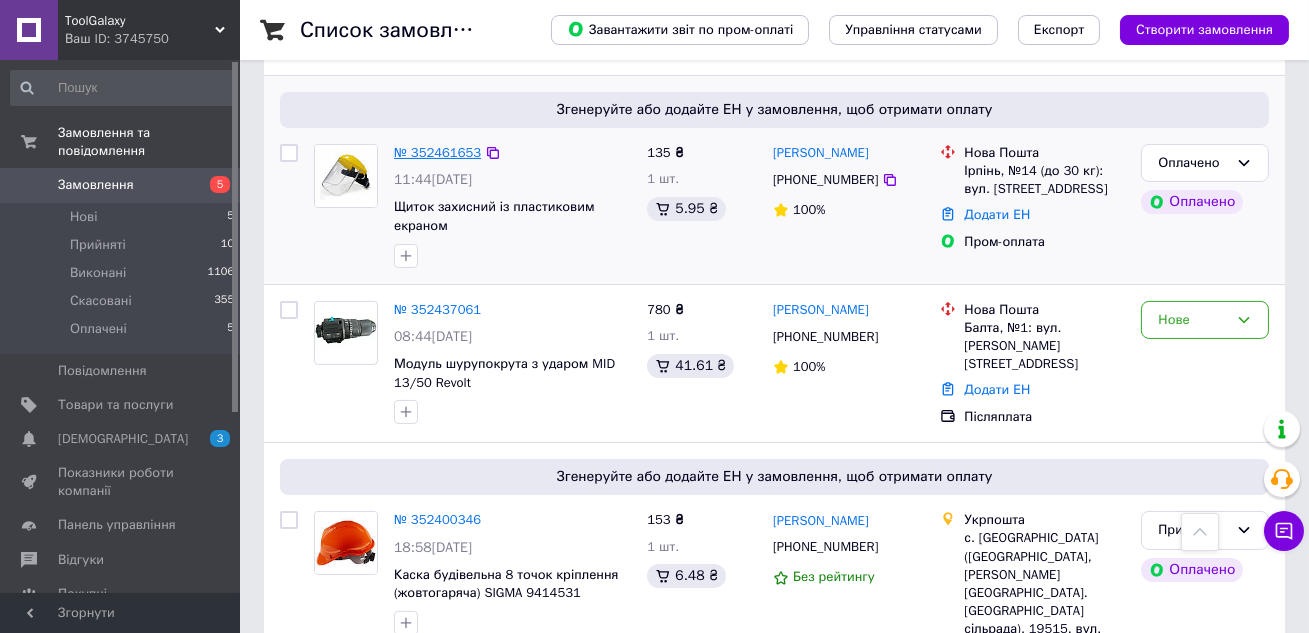 click on "№ 352461653" at bounding box center (437, 152) 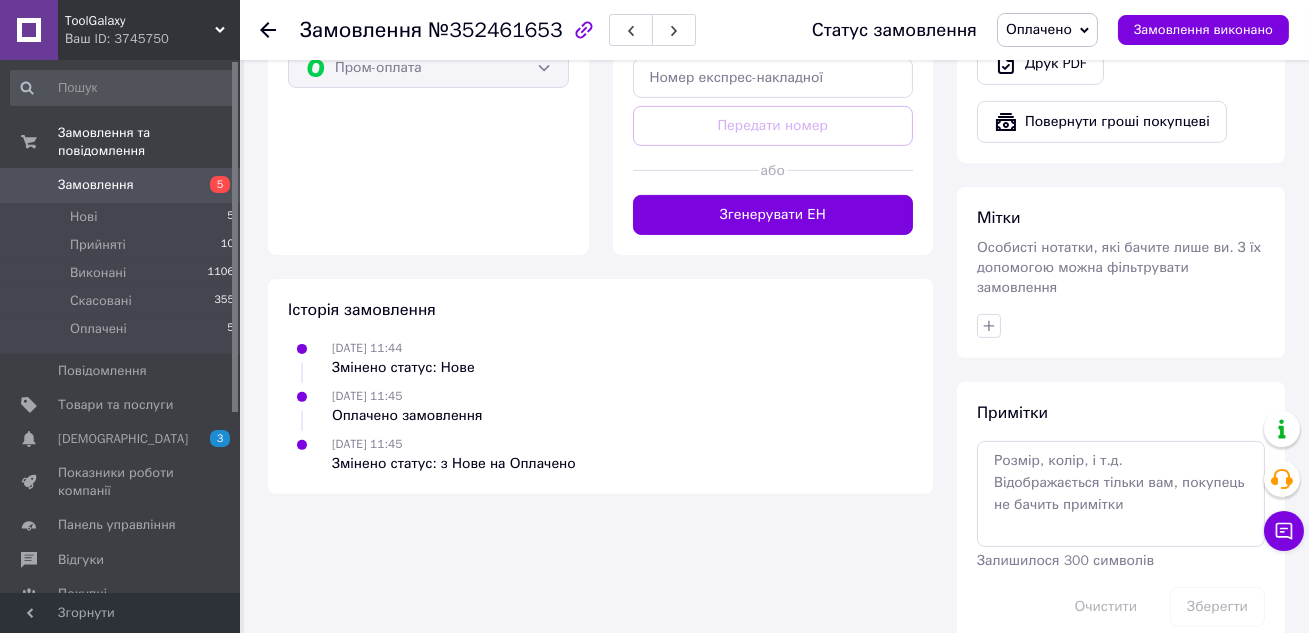 scroll, scrollTop: 1484, scrollLeft: 0, axis: vertical 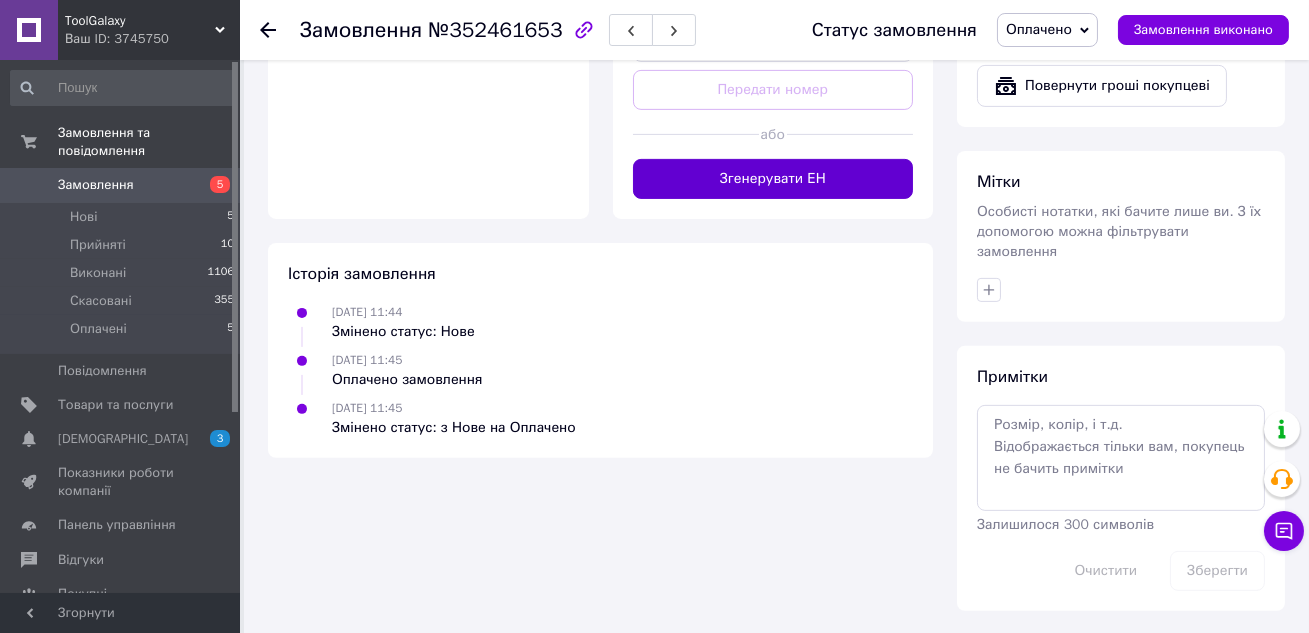 click on "Згенерувати ЕН" at bounding box center [773, 179] 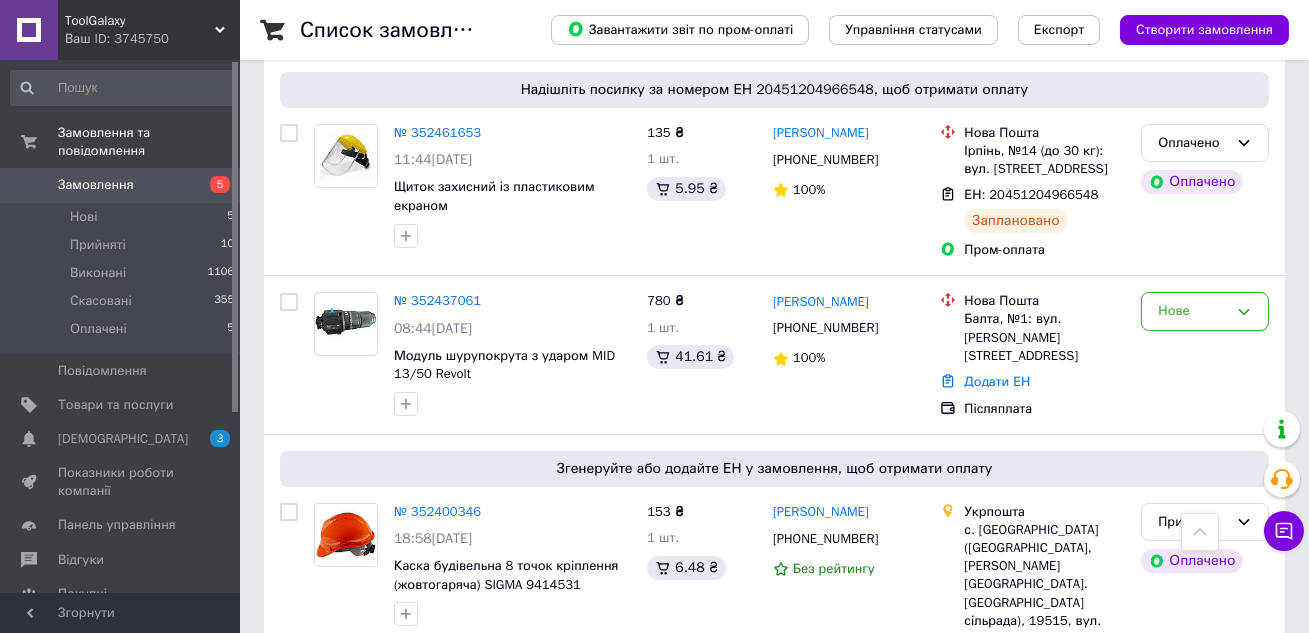 scroll, scrollTop: 921, scrollLeft: 0, axis: vertical 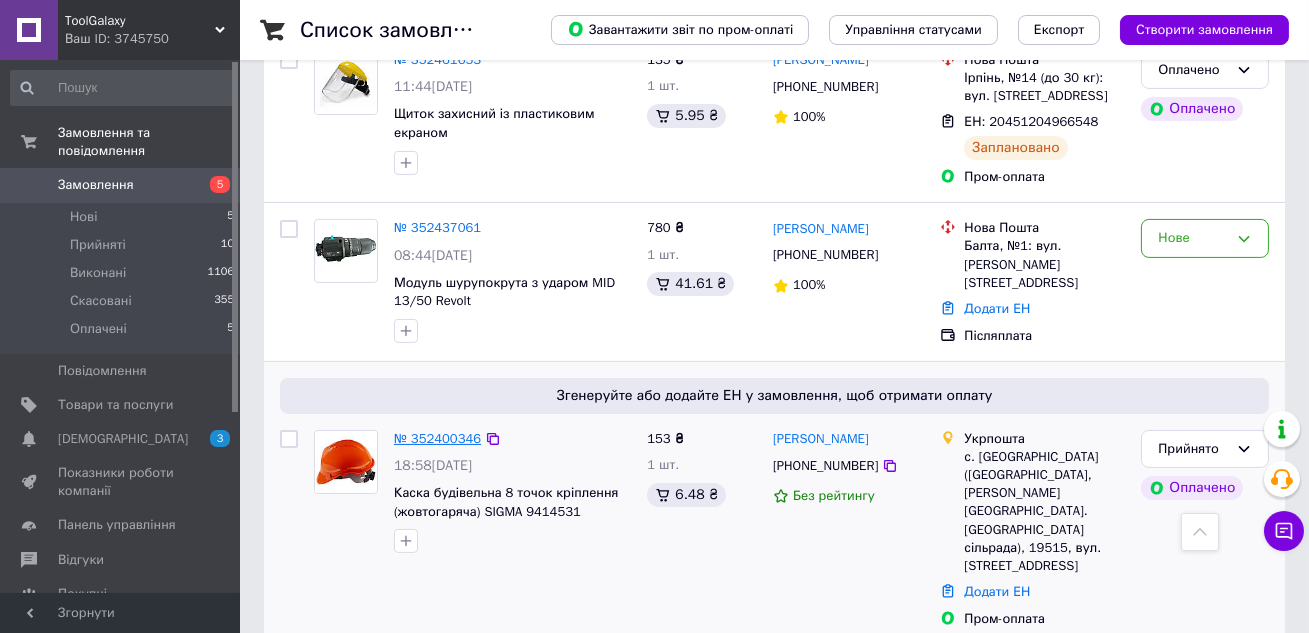 click on "№ 352400346" at bounding box center (437, 438) 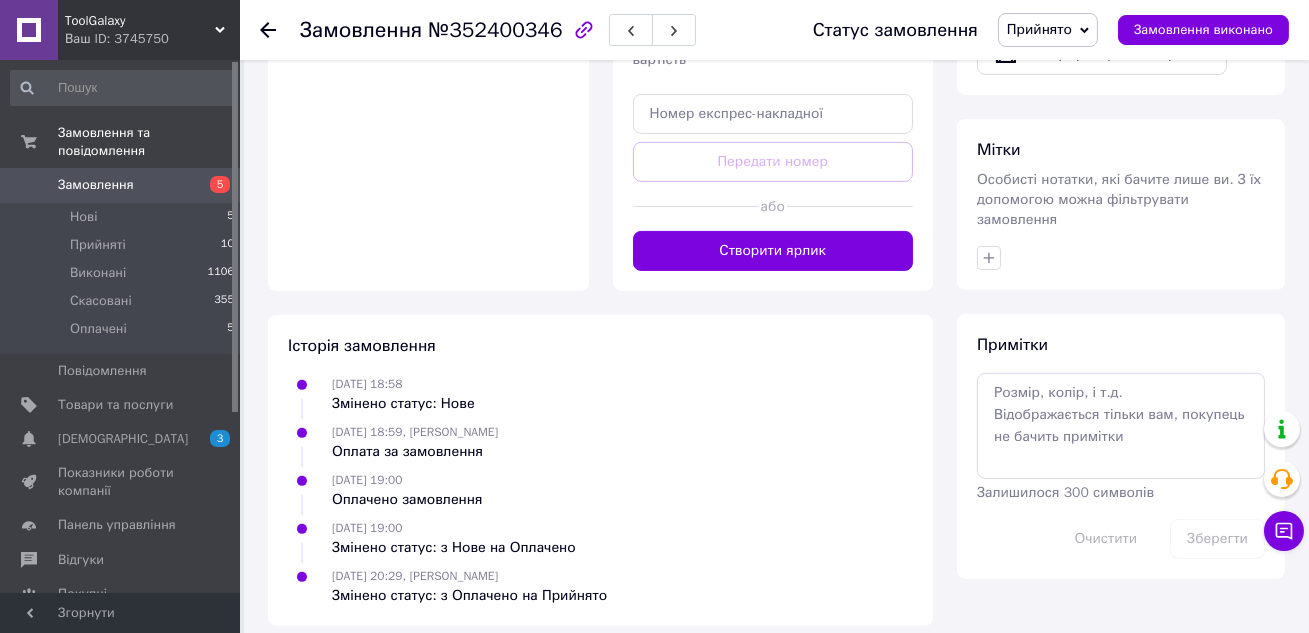 scroll, scrollTop: 1532, scrollLeft: 0, axis: vertical 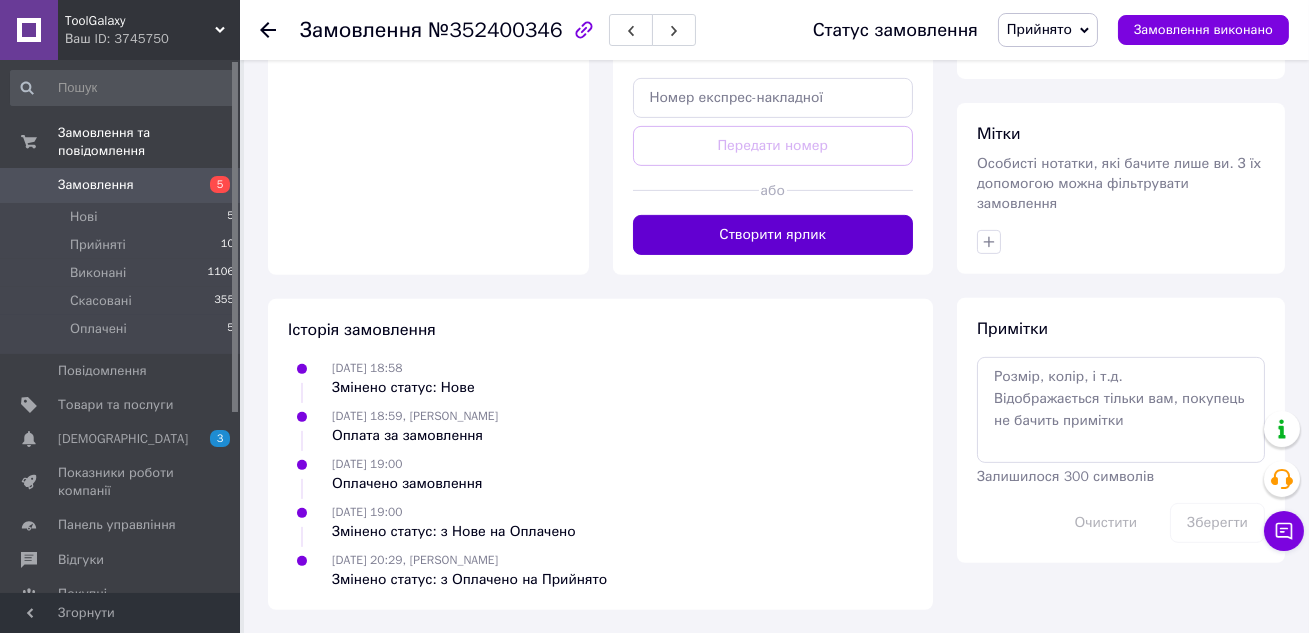click on "Створити ярлик" at bounding box center (773, 235) 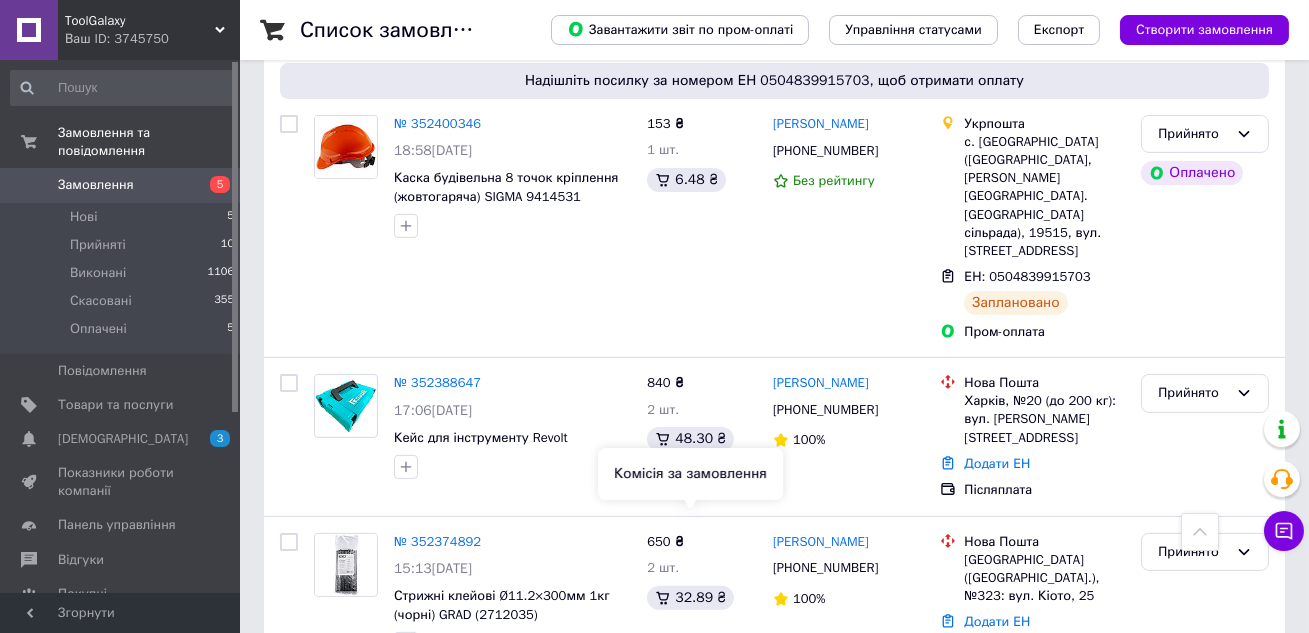 scroll, scrollTop: 1245, scrollLeft: 0, axis: vertical 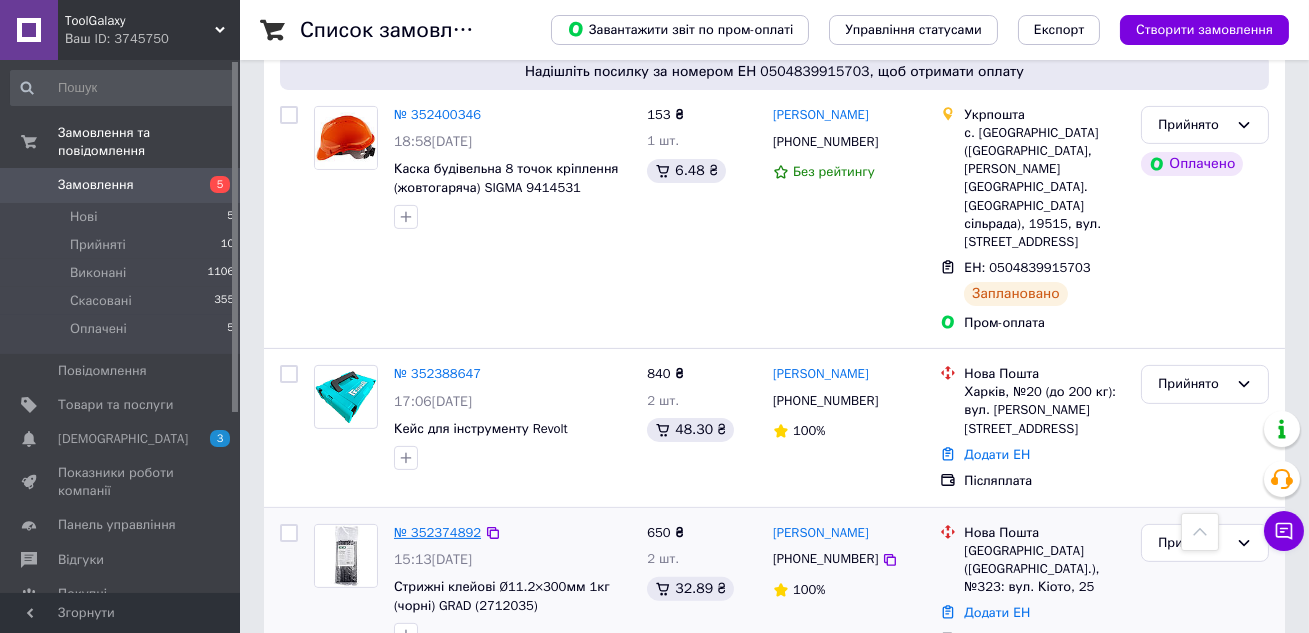 click on "№ 352374892" at bounding box center [437, 532] 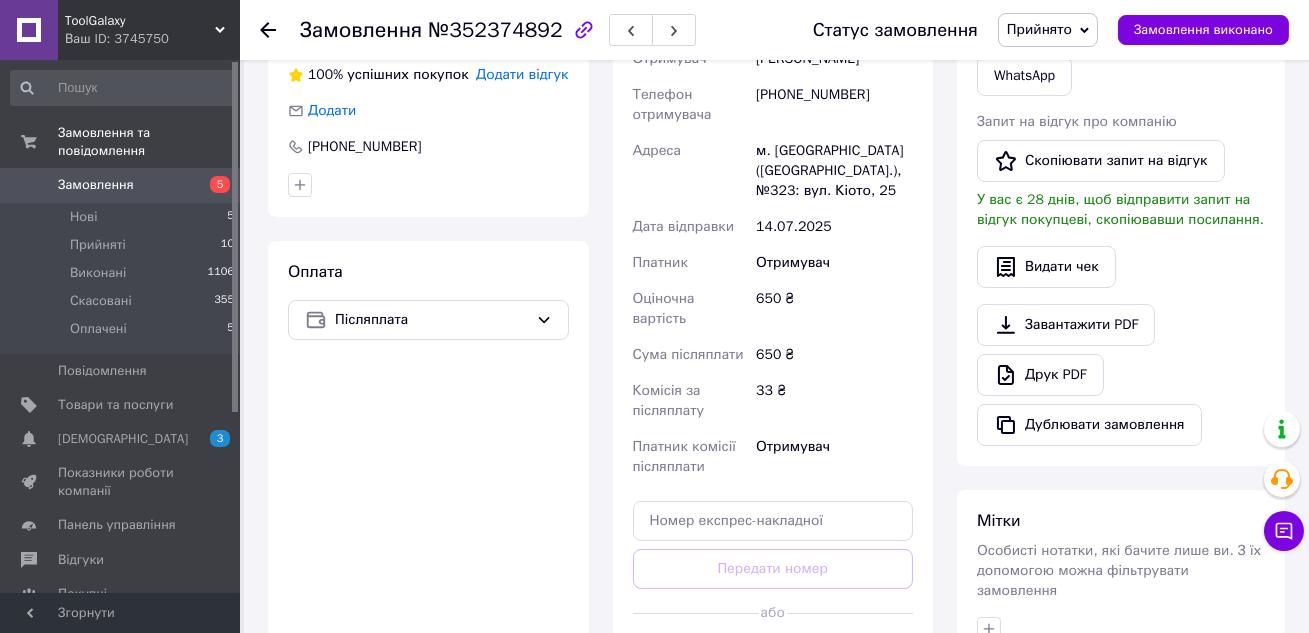 scroll, scrollTop: 685, scrollLeft: 0, axis: vertical 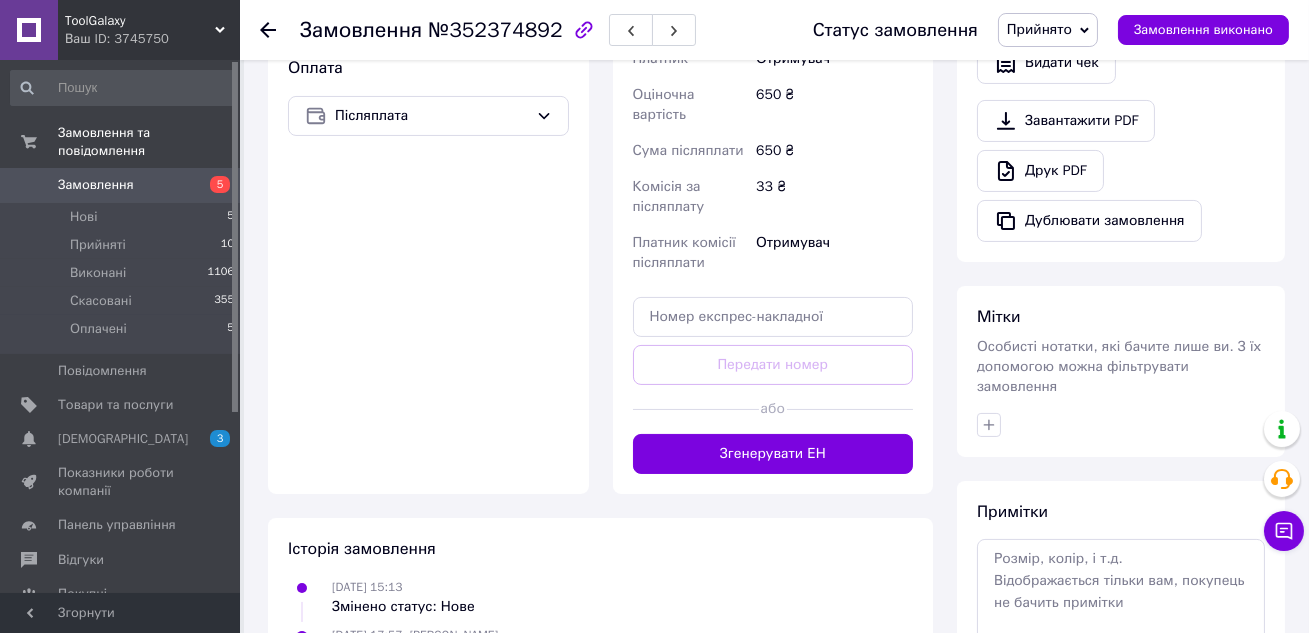 click on "Доставка Редагувати Нова Пошта (платна) Отримувач [PERSON_NAME] Телефон отримувача [PHONE_NUMBER] Адреса м. [GEOGRAPHIC_DATA] ([GEOGRAPHIC_DATA].), №323: вул. Кіото, 25 Дата відправки [DATE] Платник Отримувач Оціночна вартість 650 ₴ Сума післяплати 650 ₴ Комісія за післяплату 33 ₴ Платник комісії післяплати Отримувач Передати номер або Згенерувати ЕН Платник Отримувач Відправник Прізвище отримувача [PERSON_NAME] Ім'я отримувача [PERSON_NAME] батькові отримувача Телефон отримувача [PHONE_NUMBER] Тип доставки У відділенні Кур'єром В поштоматі Місто м. [GEOGRAPHIC_DATA] ([GEOGRAPHIC_DATA].) Відділення №323: вул. Кіото, 25" at bounding box center (773, 114) 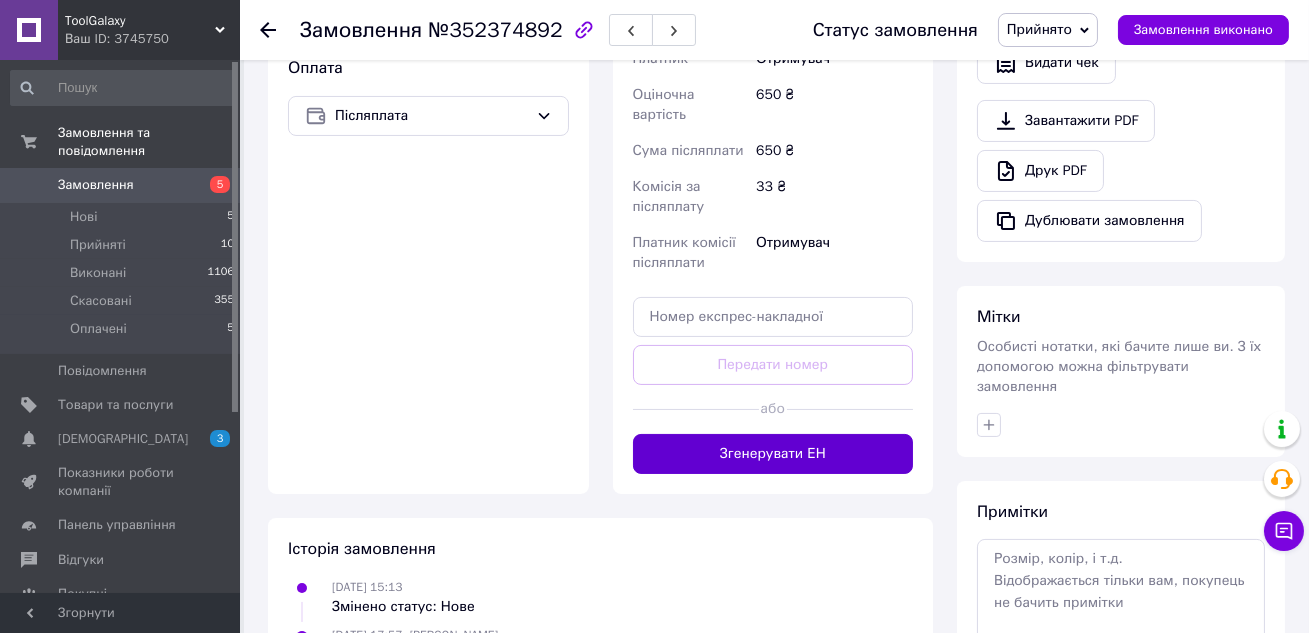 click on "Згенерувати ЕН" at bounding box center [773, 454] 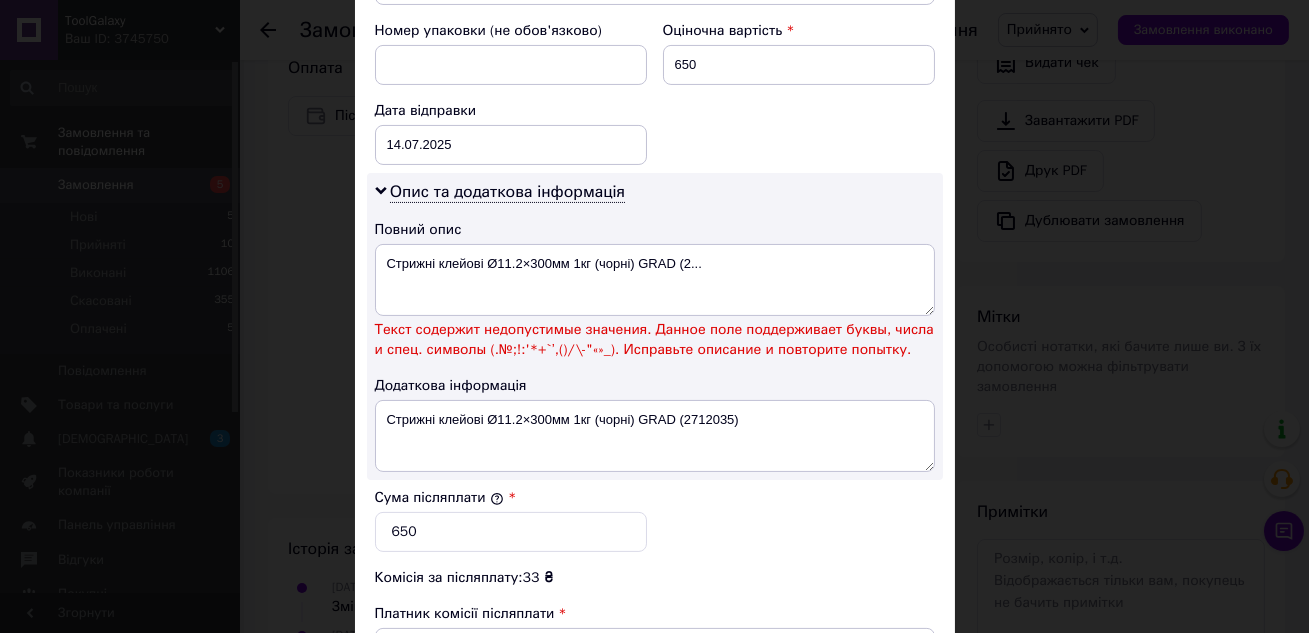 scroll, scrollTop: 866, scrollLeft: 0, axis: vertical 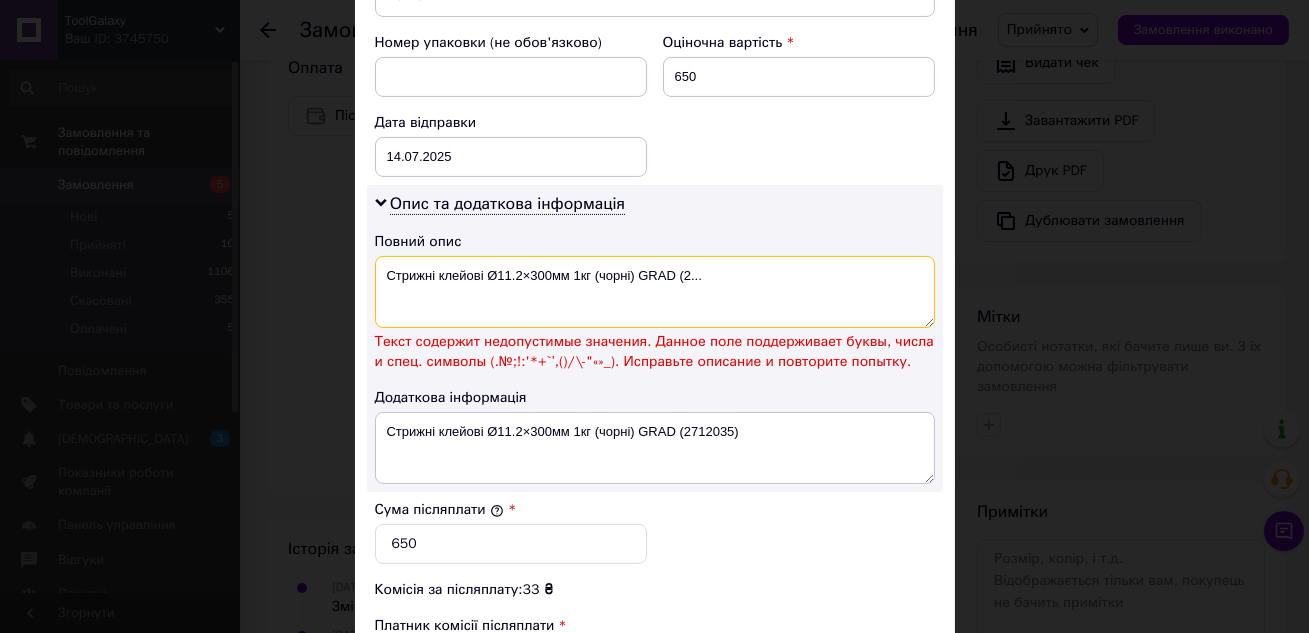 drag, startPoint x: 485, startPoint y: 264, endPoint x: 781, endPoint y: 267, distance: 296.0152 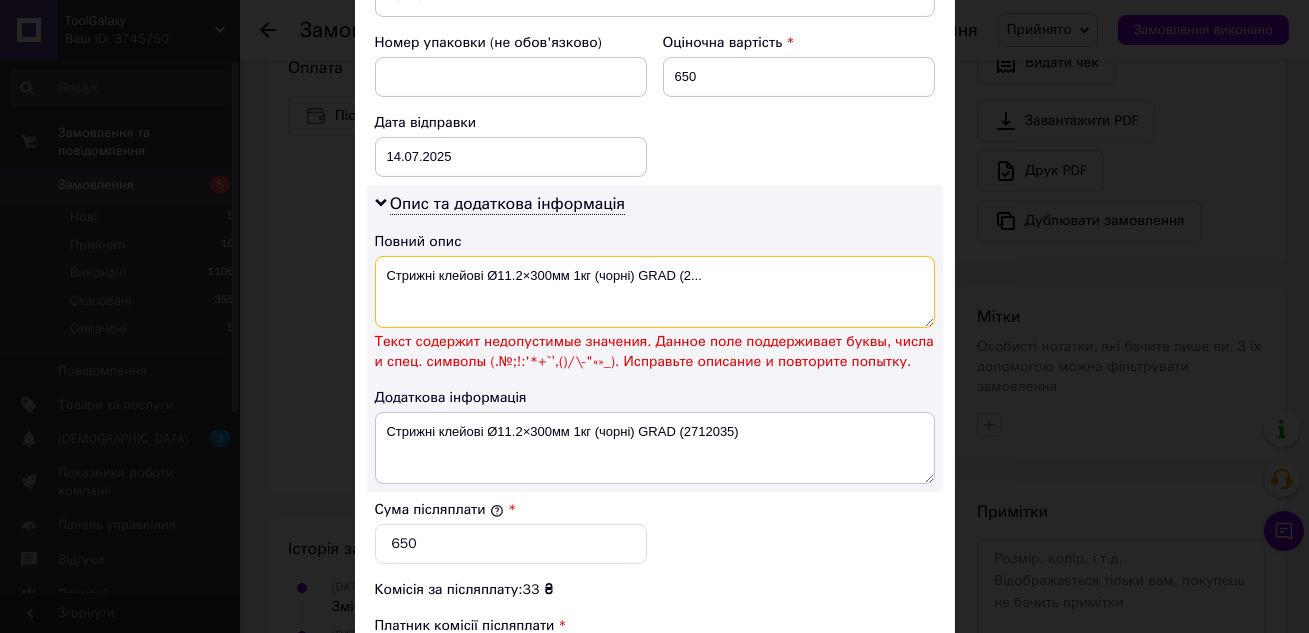 click on "Стрижні клейові Ø11.2×300мм 1кг (чорні) GRAD (2..." at bounding box center (655, 292) 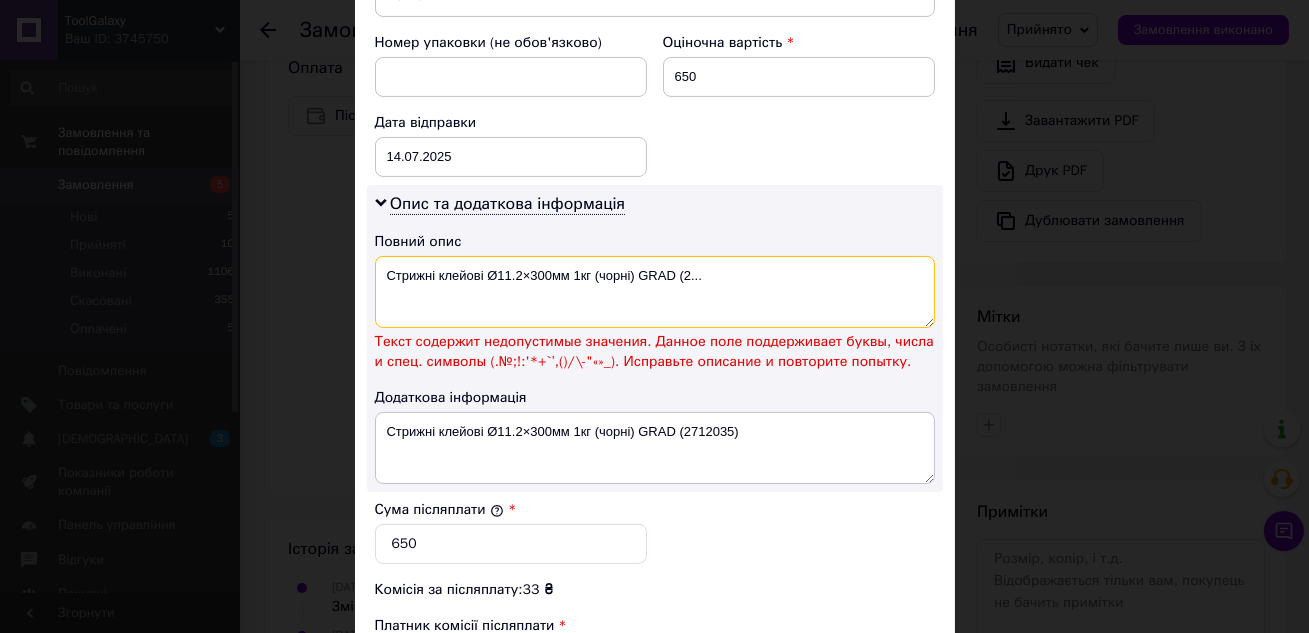drag, startPoint x: 732, startPoint y: 274, endPoint x: 481, endPoint y: 269, distance: 251.04979 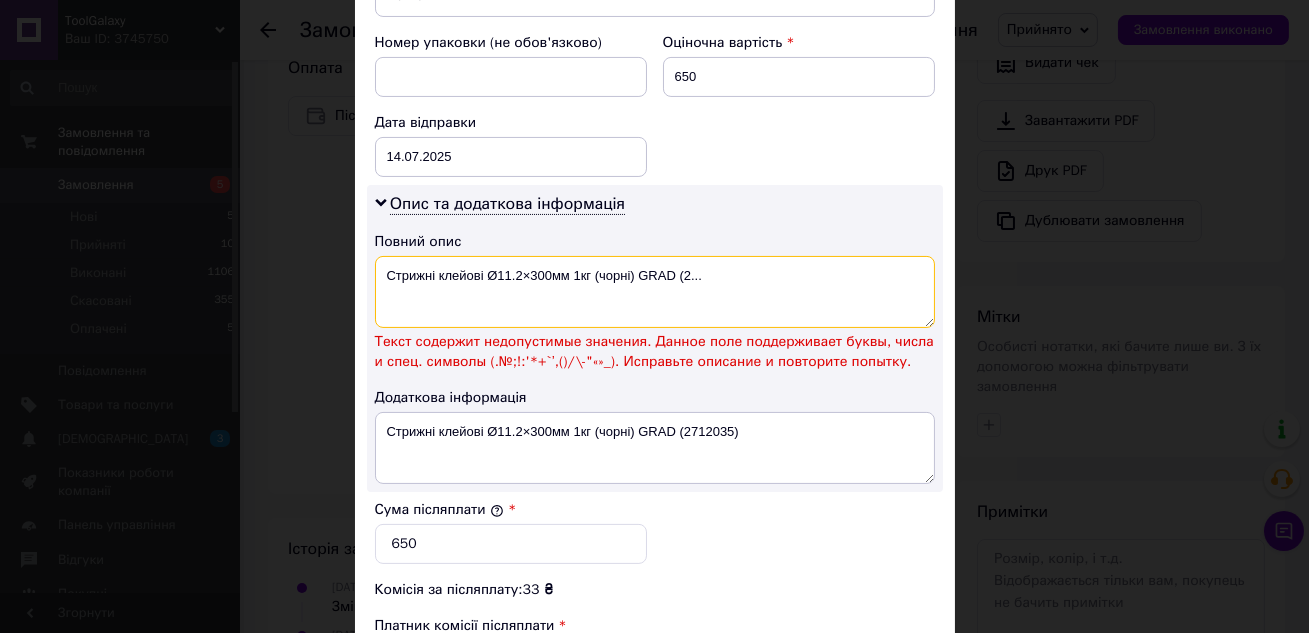 click on "Стрижні клейові Ø11.2×300мм 1кг (чорні) GRAD (2..." at bounding box center [655, 292] 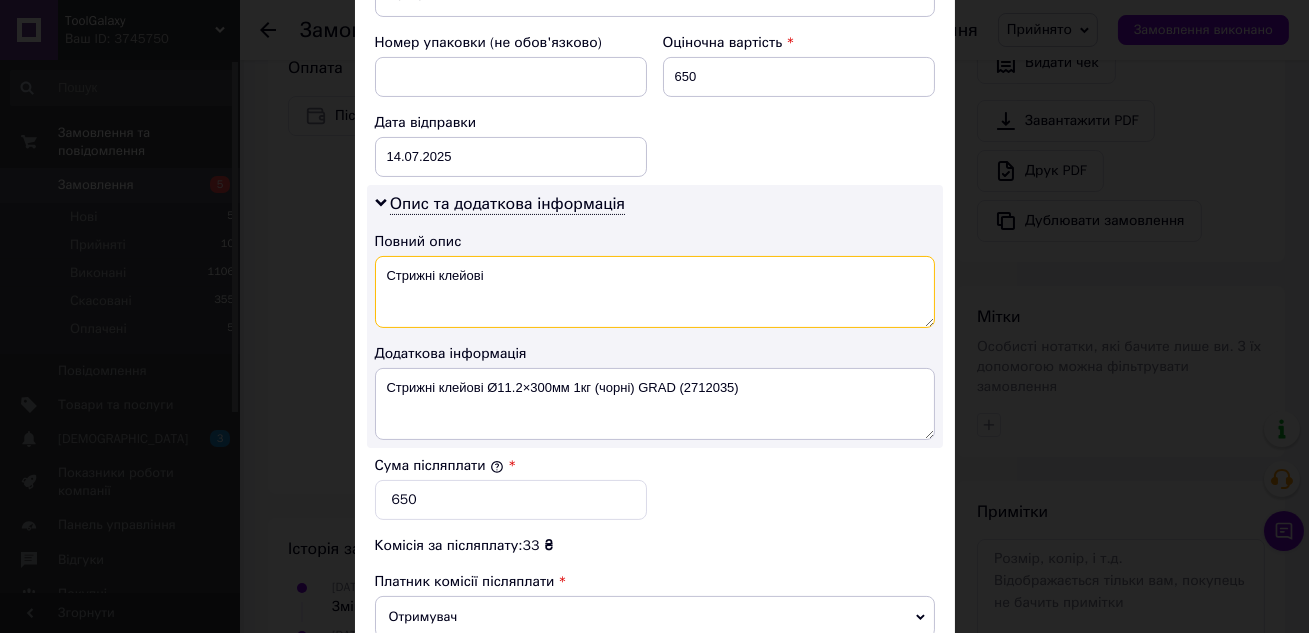 type on "Стрижні клейові" 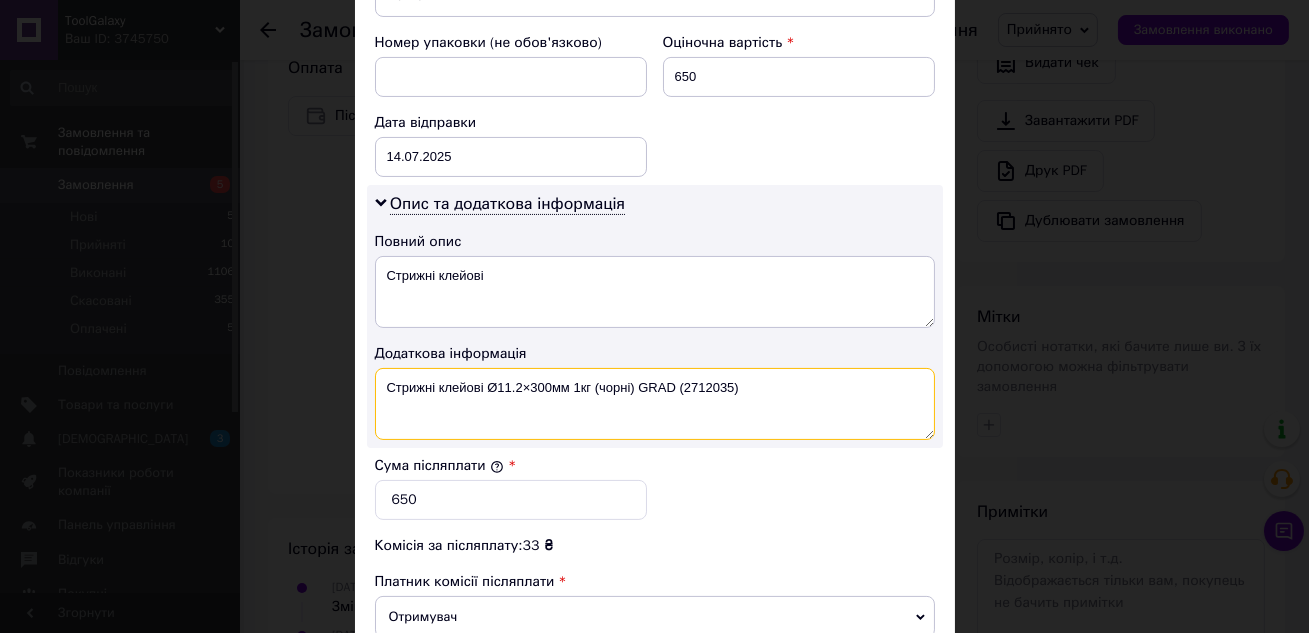 drag, startPoint x: 749, startPoint y: 385, endPoint x: 485, endPoint y: 387, distance: 264.00757 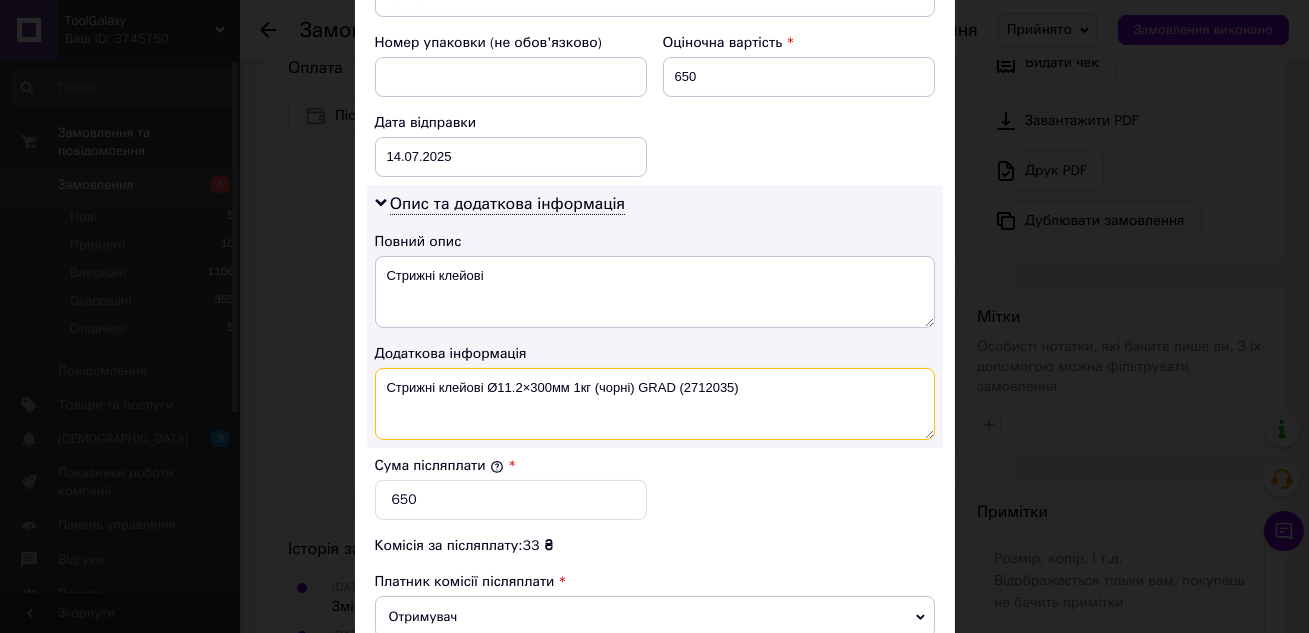 click on "Стрижні клейові Ø11.2×300мм 1кг (чорні) GRAD (2712035)" at bounding box center (655, 404) 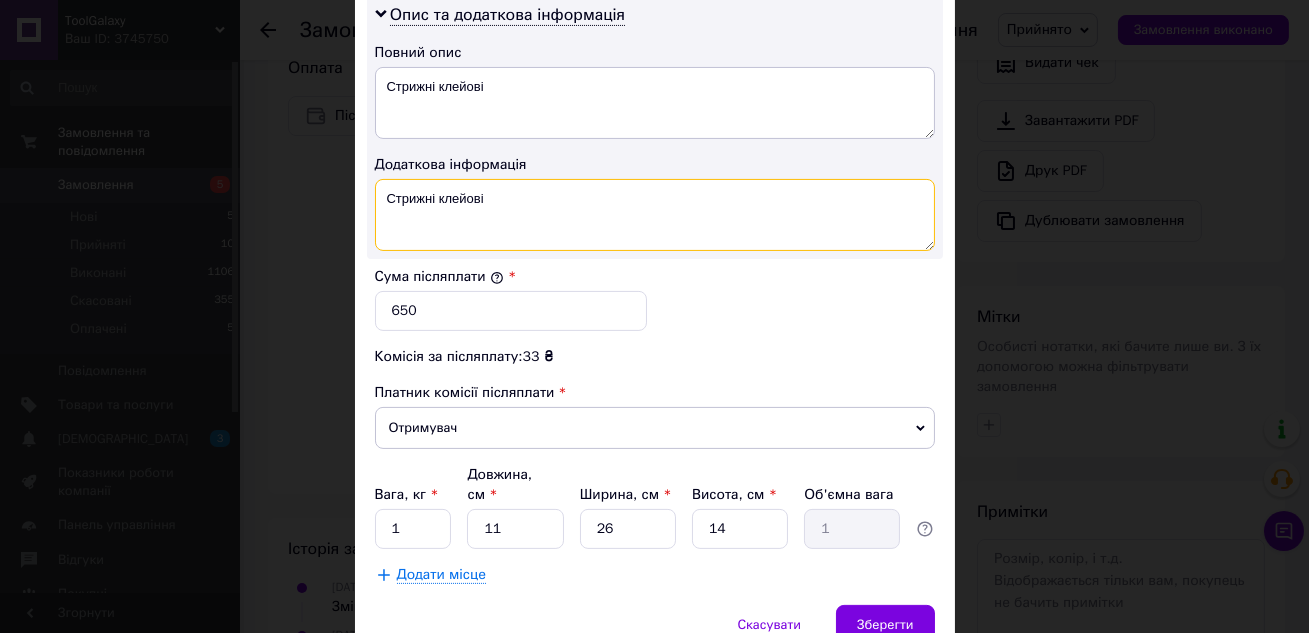 scroll, scrollTop: 1152, scrollLeft: 0, axis: vertical 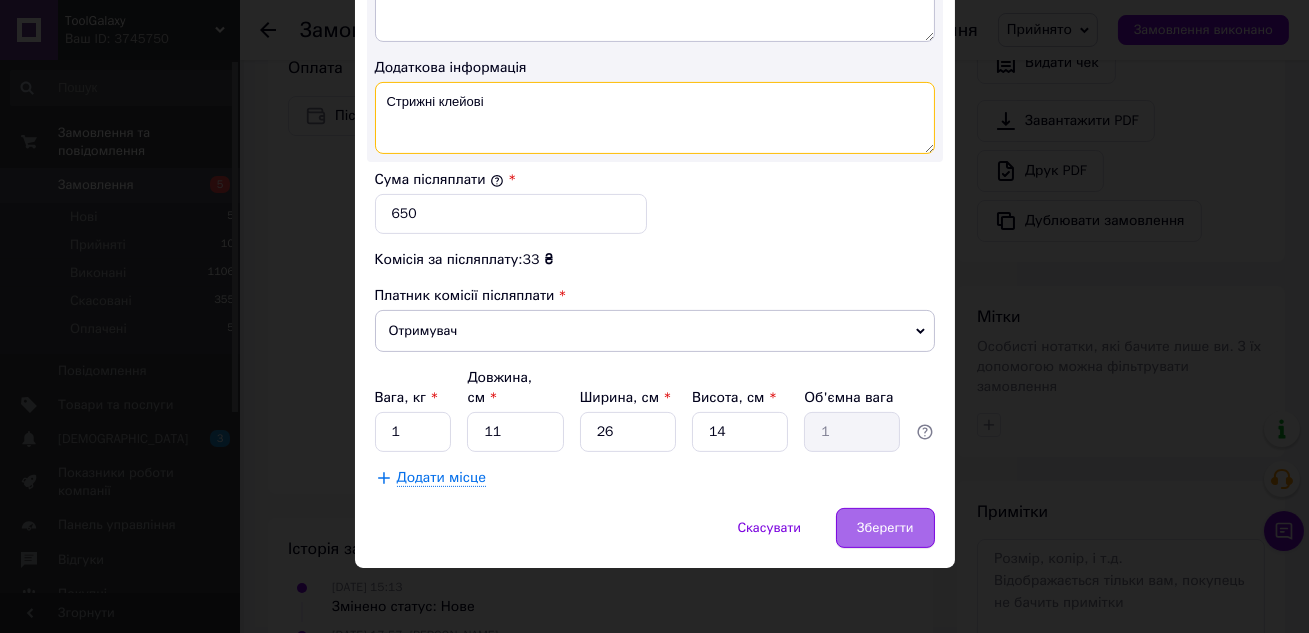 type on "Стрижні клейові" 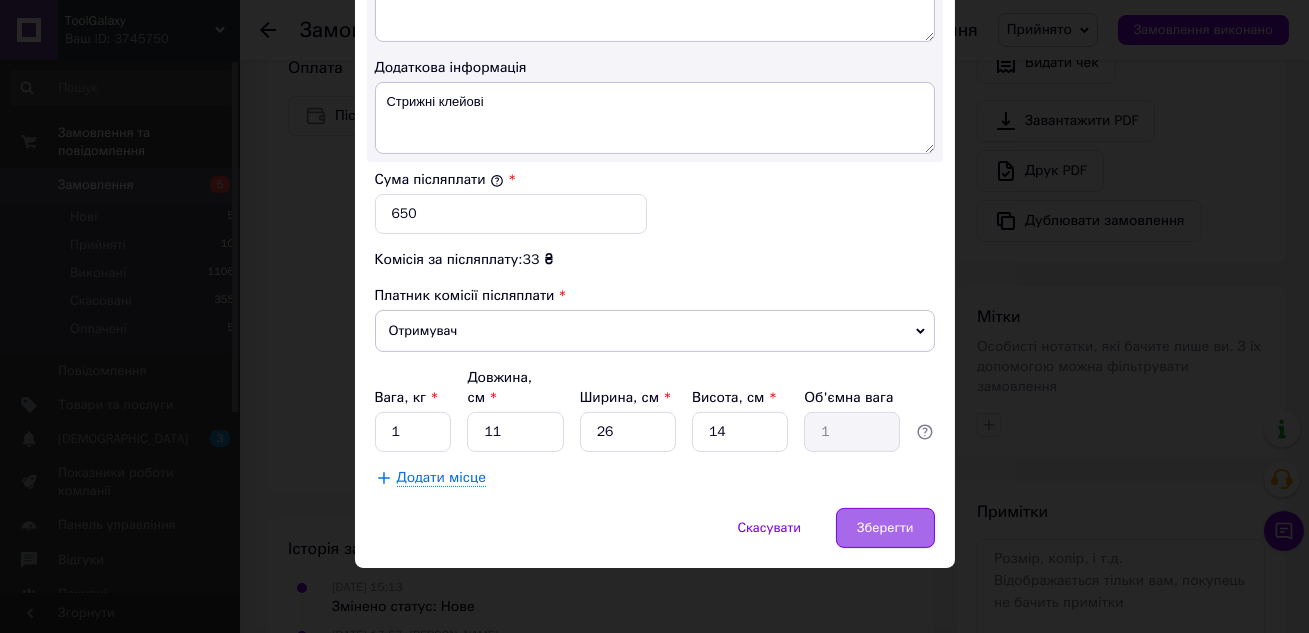 click on "Зберегти" at bounding box center (885, 528) 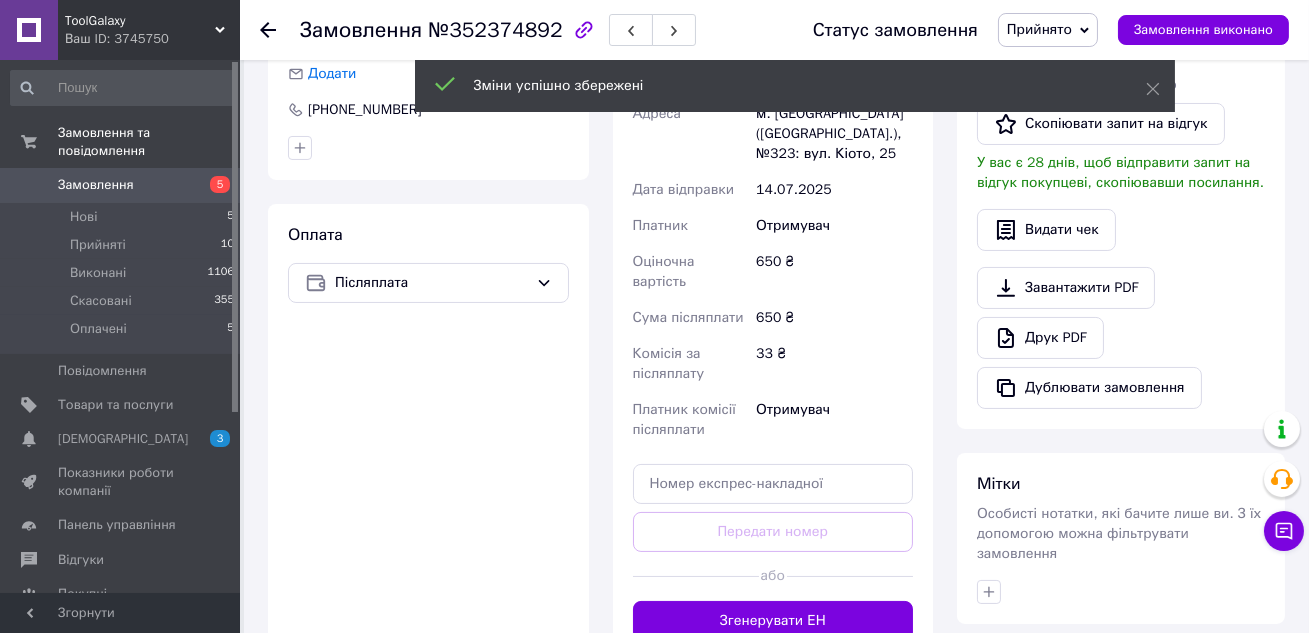 scroll, scrollTop: 520, scrollLeft: 0, axis: vertical 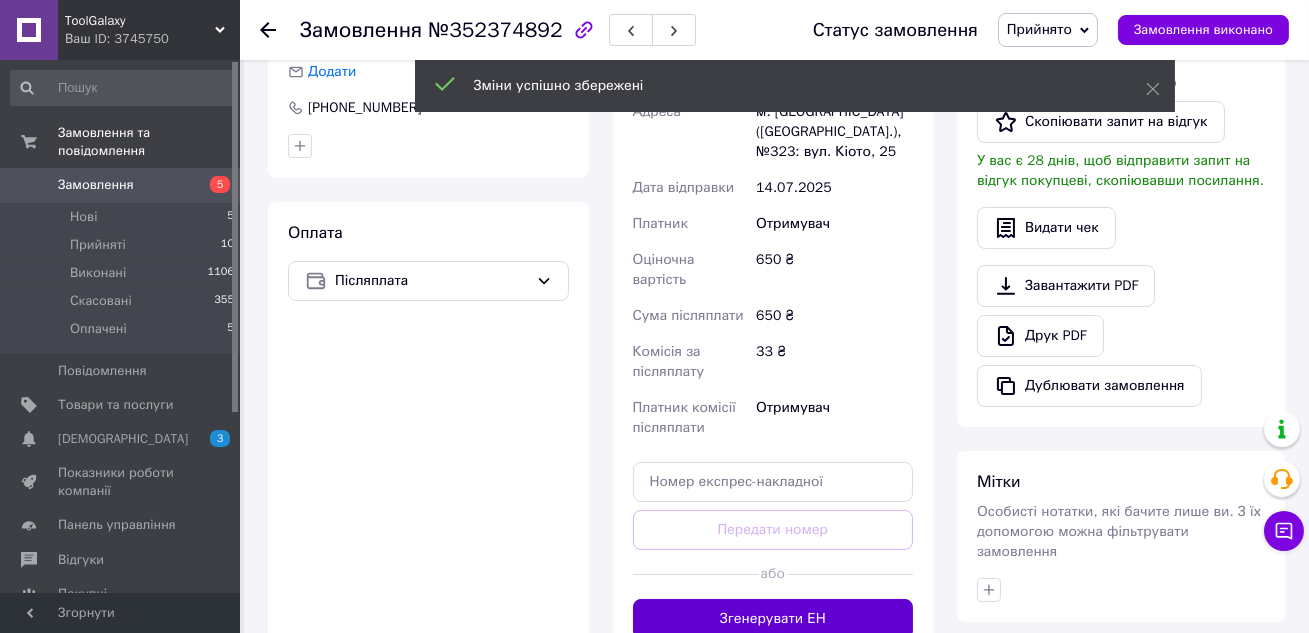 click on "Згенерувати ЕН" at bounding box center (773, 619) 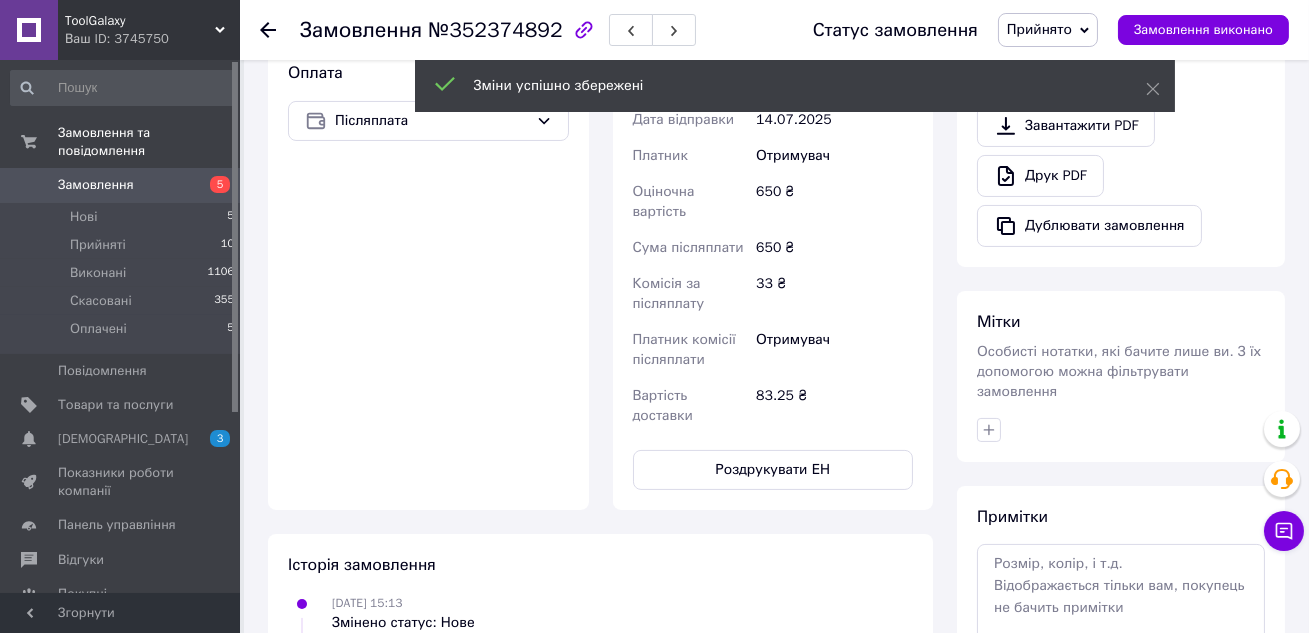 scroll, scrollTop: 768, scrollLeft: 0, axis: vertical 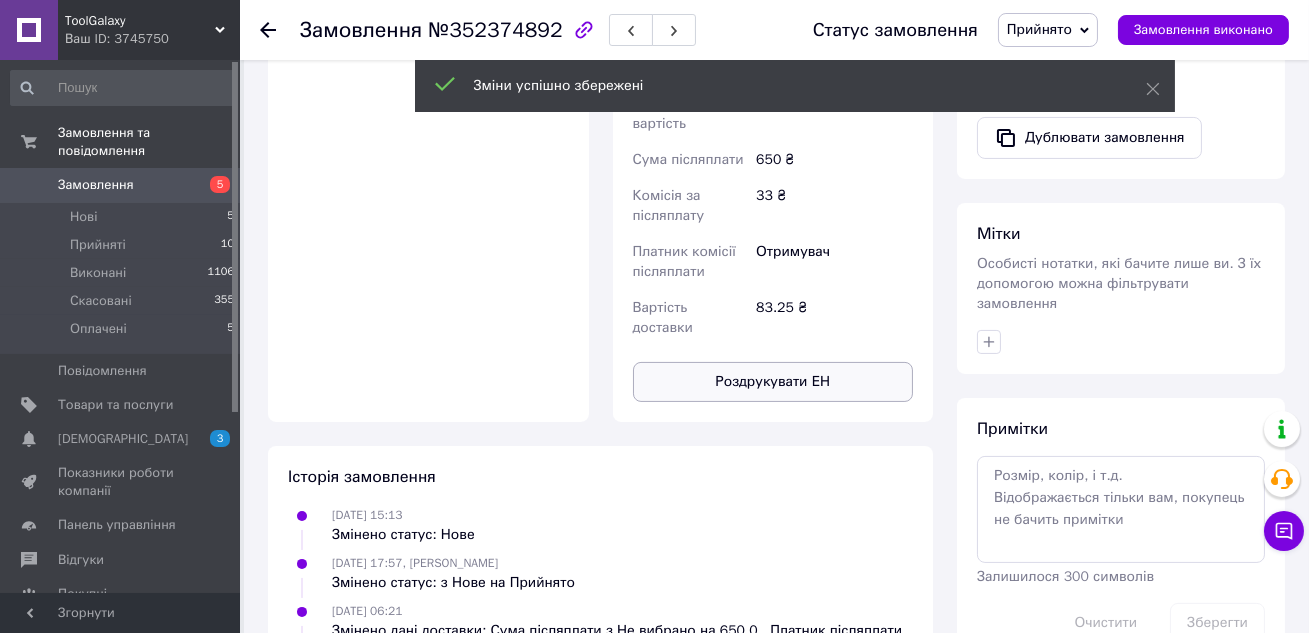 click on "Роздрукувати ЕН" at bounding box center [773, 382] 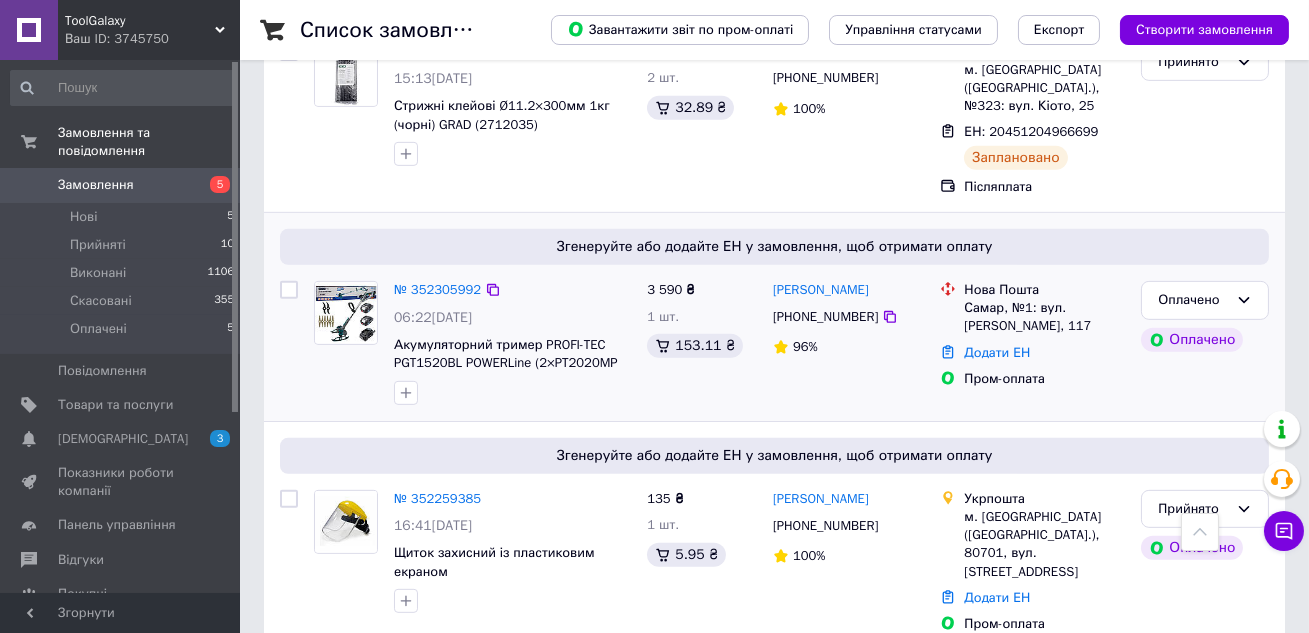 scroll, scrollTop: 1730, scrollLeft: 0, axis: vertical 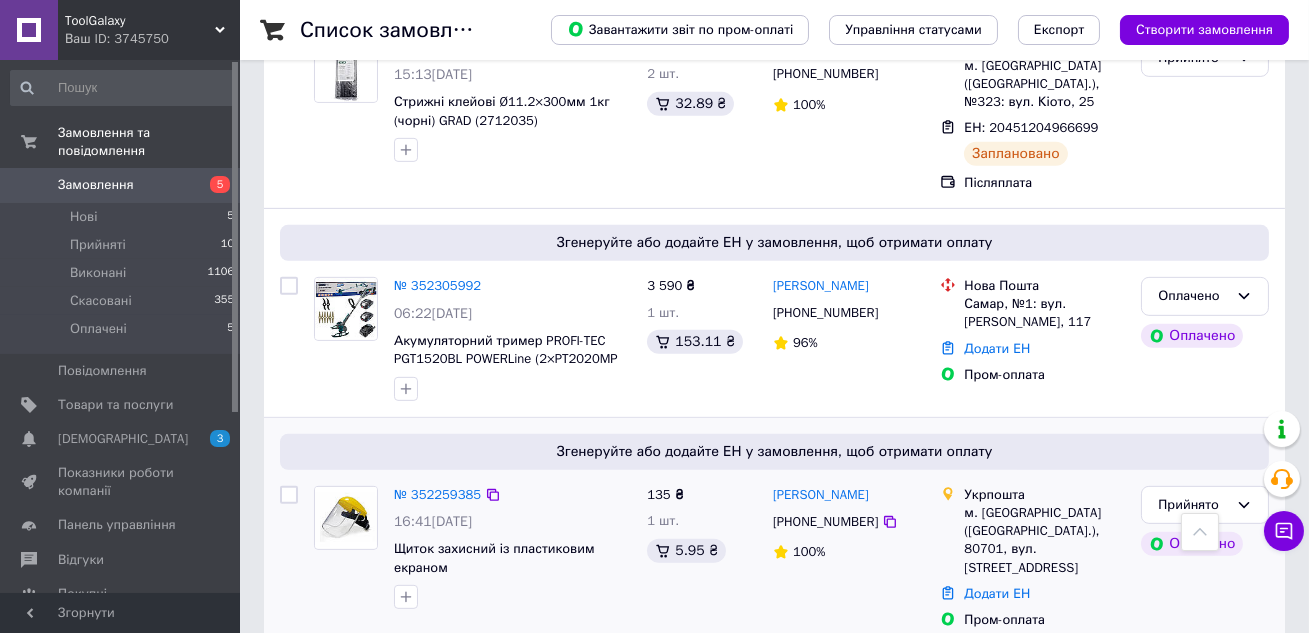 click on "№ 352259385" at bounding box center (437, 495) 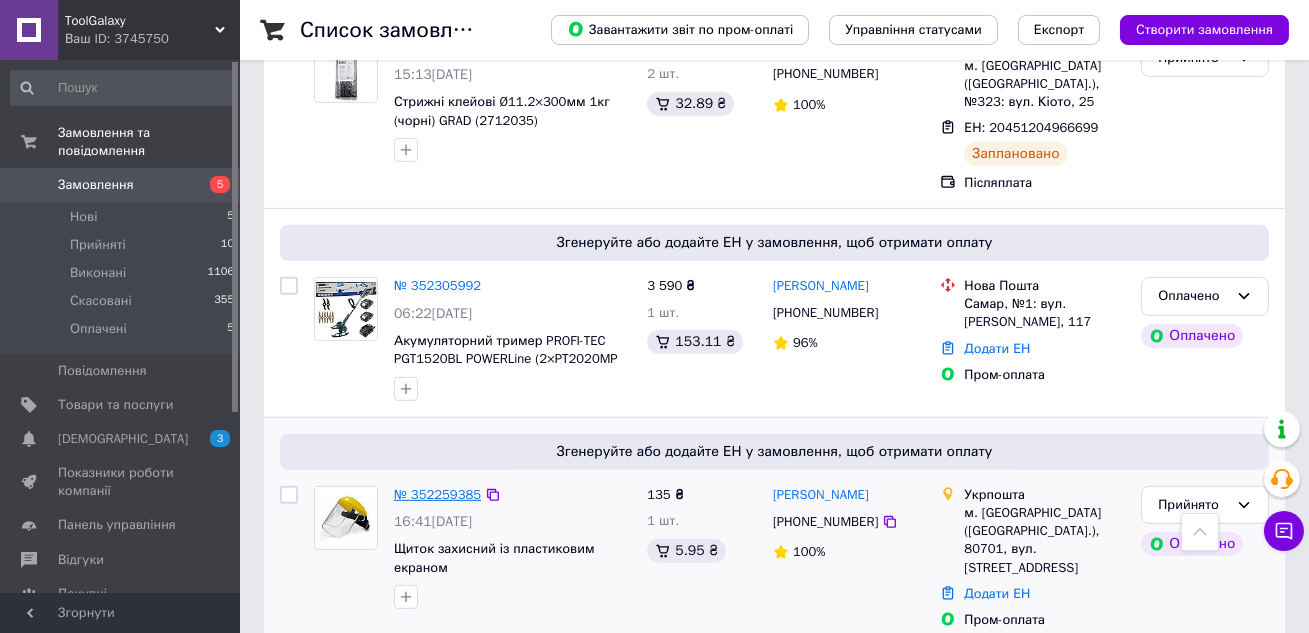 click on "№ 352259385" at bounding box center (437, 494) 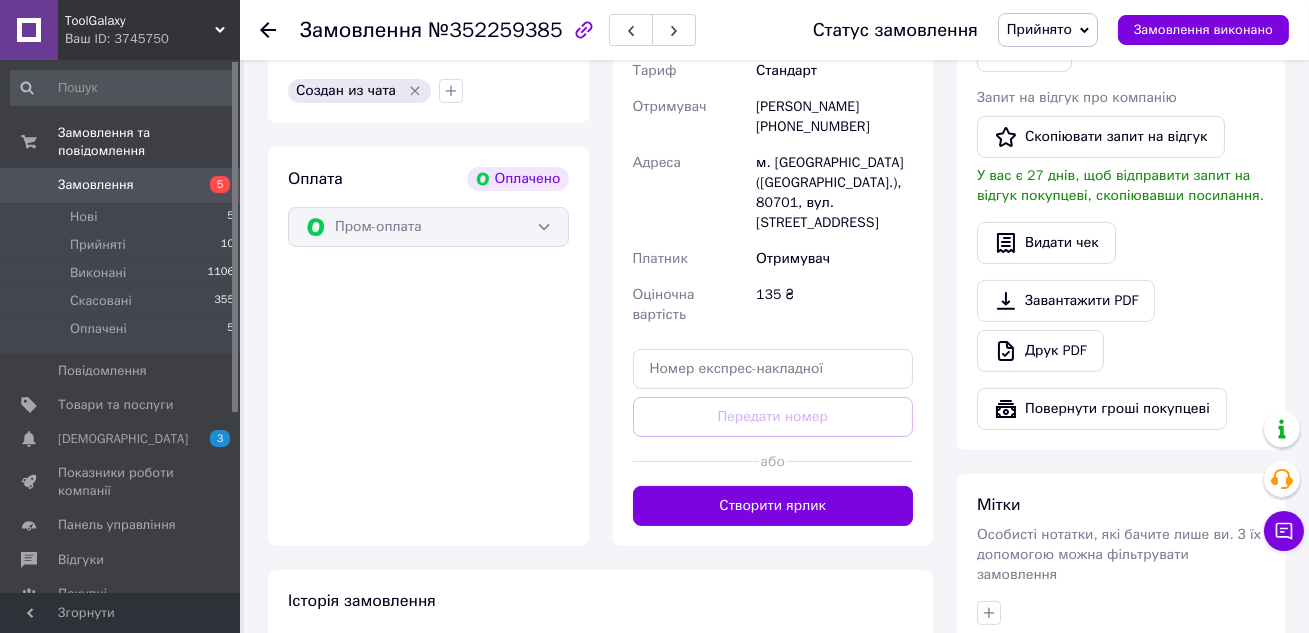 scroll, scrollTop: 1484, scrollLeft: 0, axis: vertical 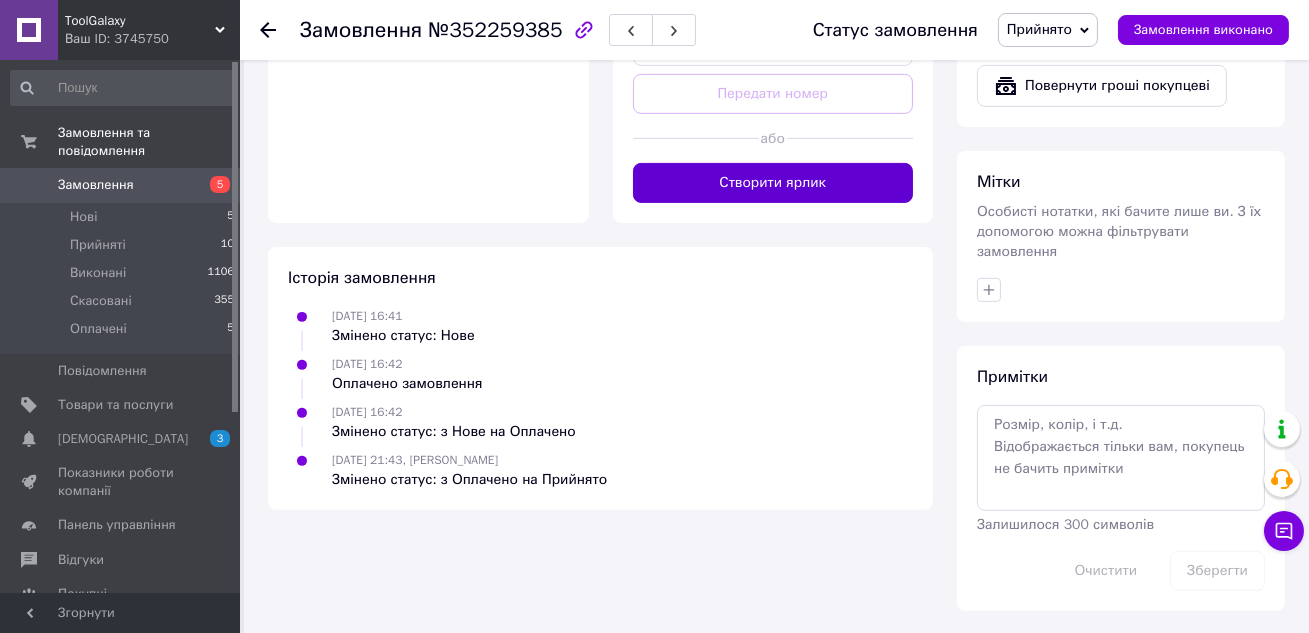 click on "Створити ярлик" at bounding box center (773, 183) 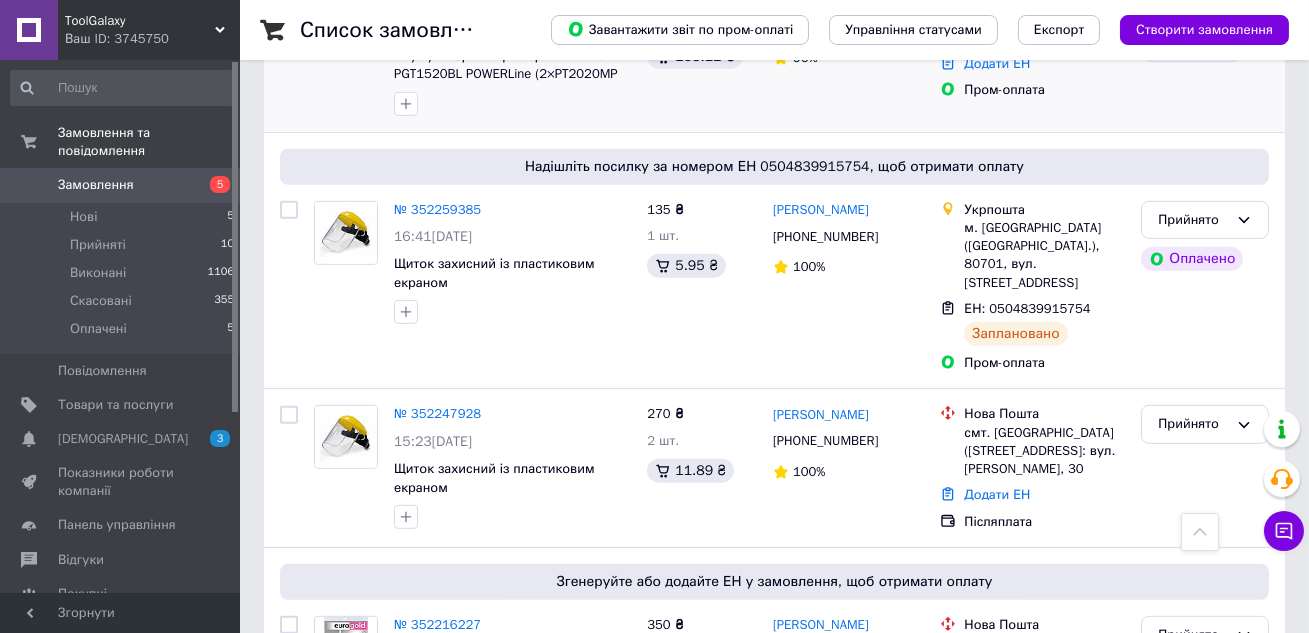 scroll, scrollTop: 2030, scrollLeft: 0, axis: vertical 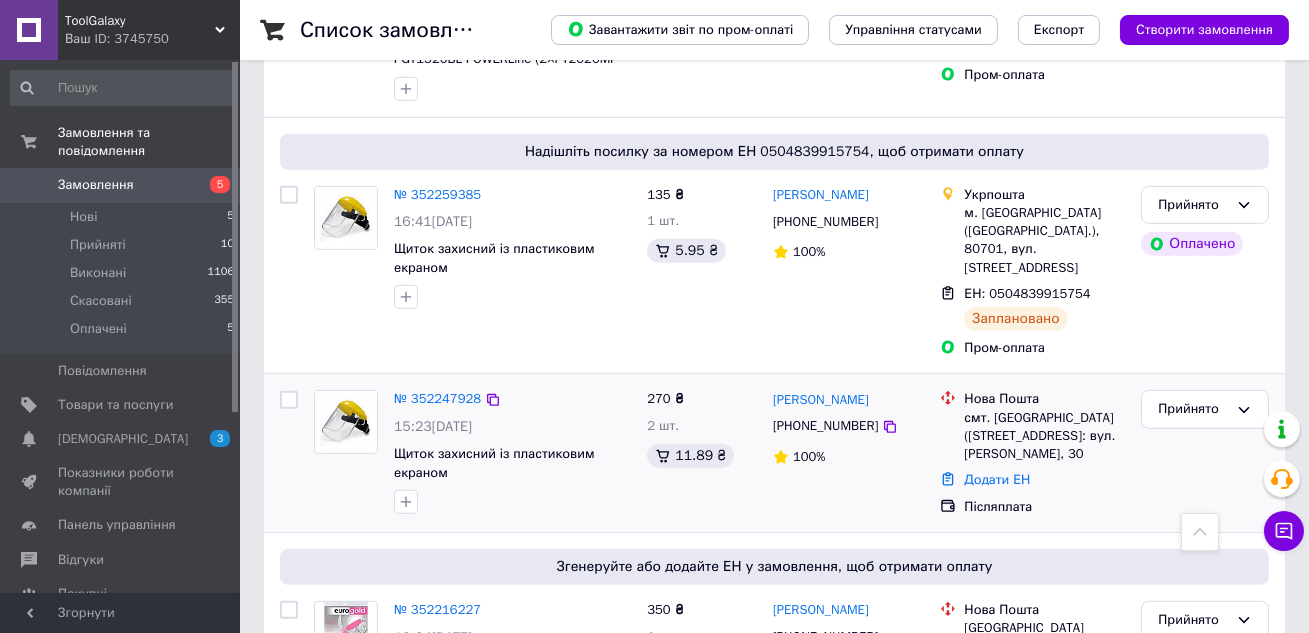 click on "№ 352247928 15:23[DATE] Щиток захисний із пластиковим екраном" at bounding box center [512, 452] 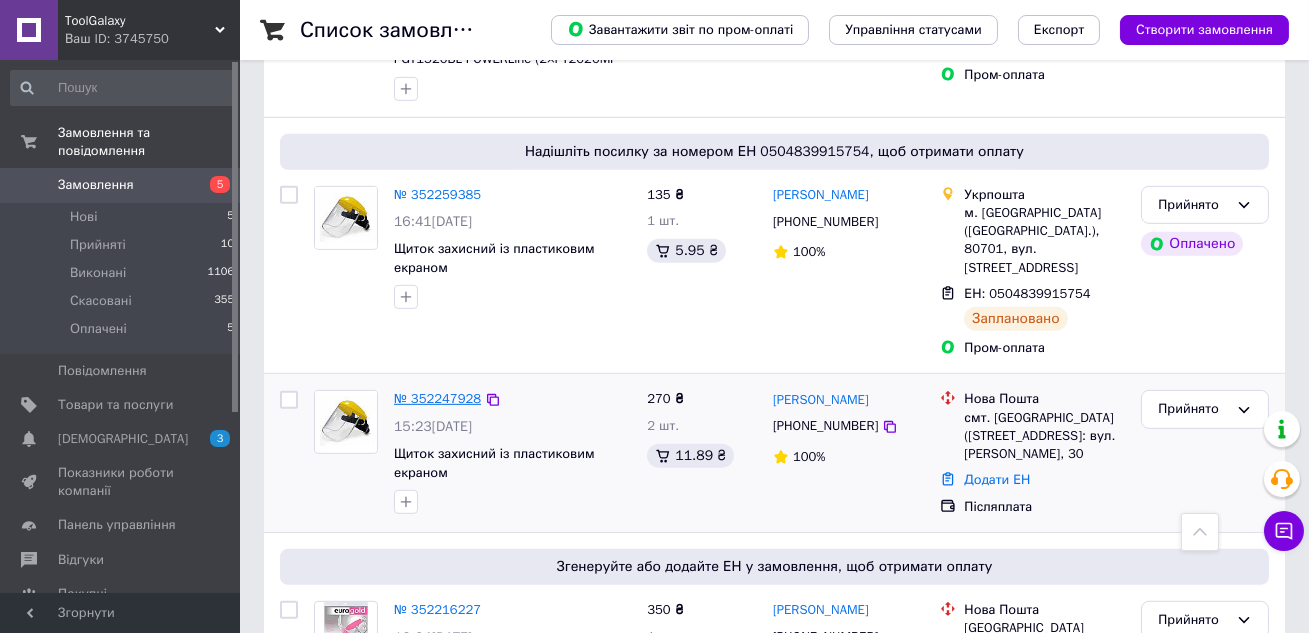 click on "№ 352247928" at bounding box center [437, 398] 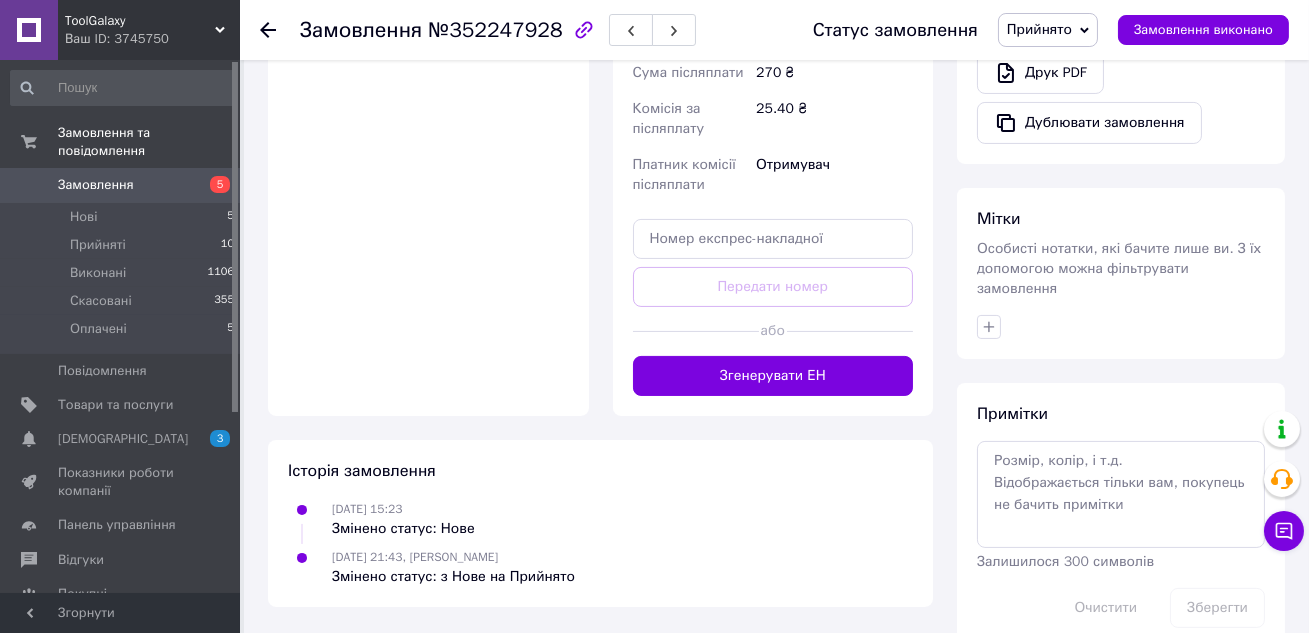 scroll, scrollTop: 819, scrollLeft: 0, axis: vertical 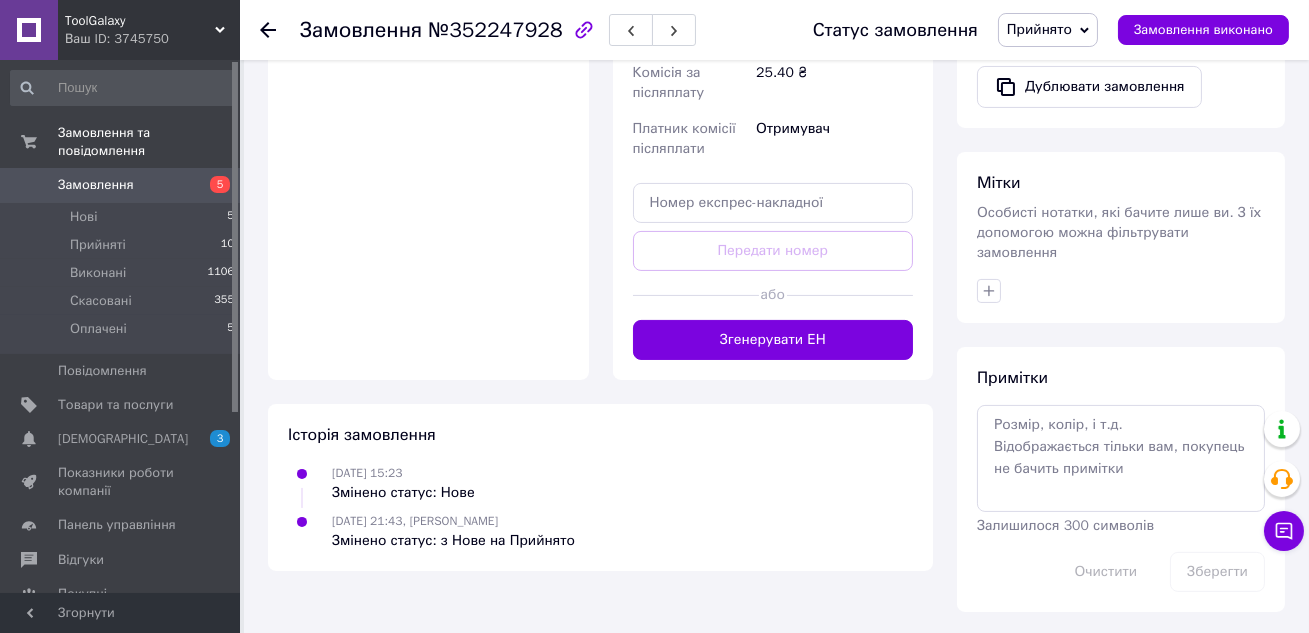 click on "Згенерувати ЕН" at bounding box center (773, 340) 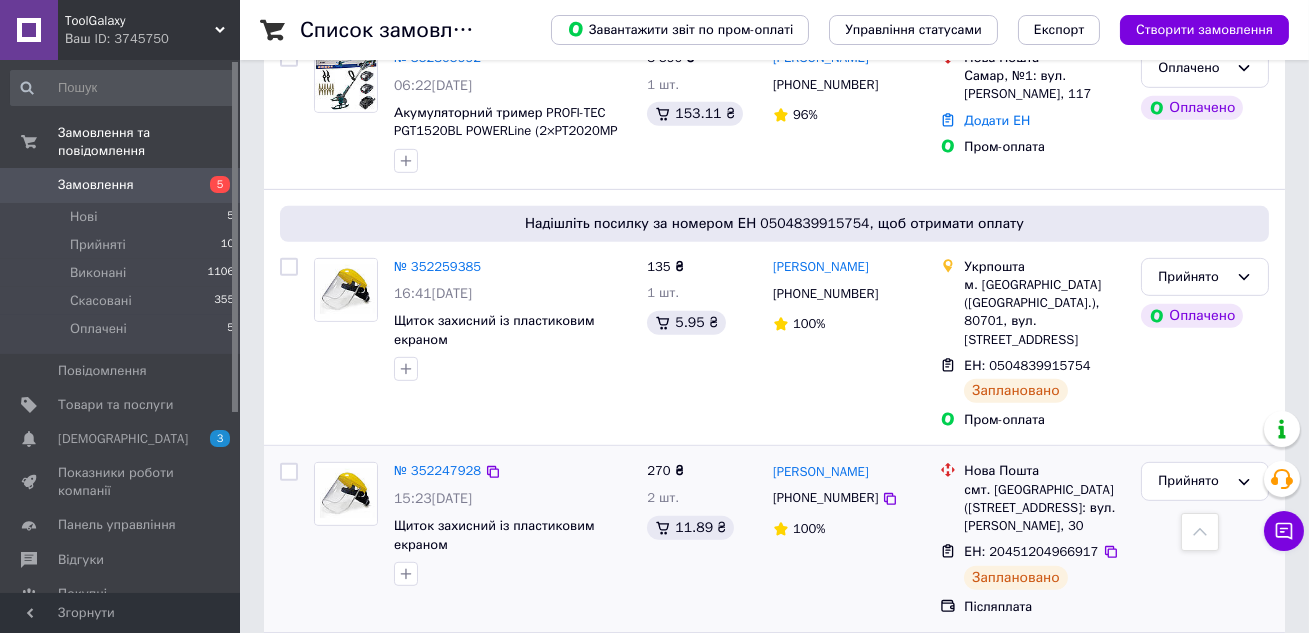 scroll, scrollTop: 2001, scrollLeft: 0, axis: vertical 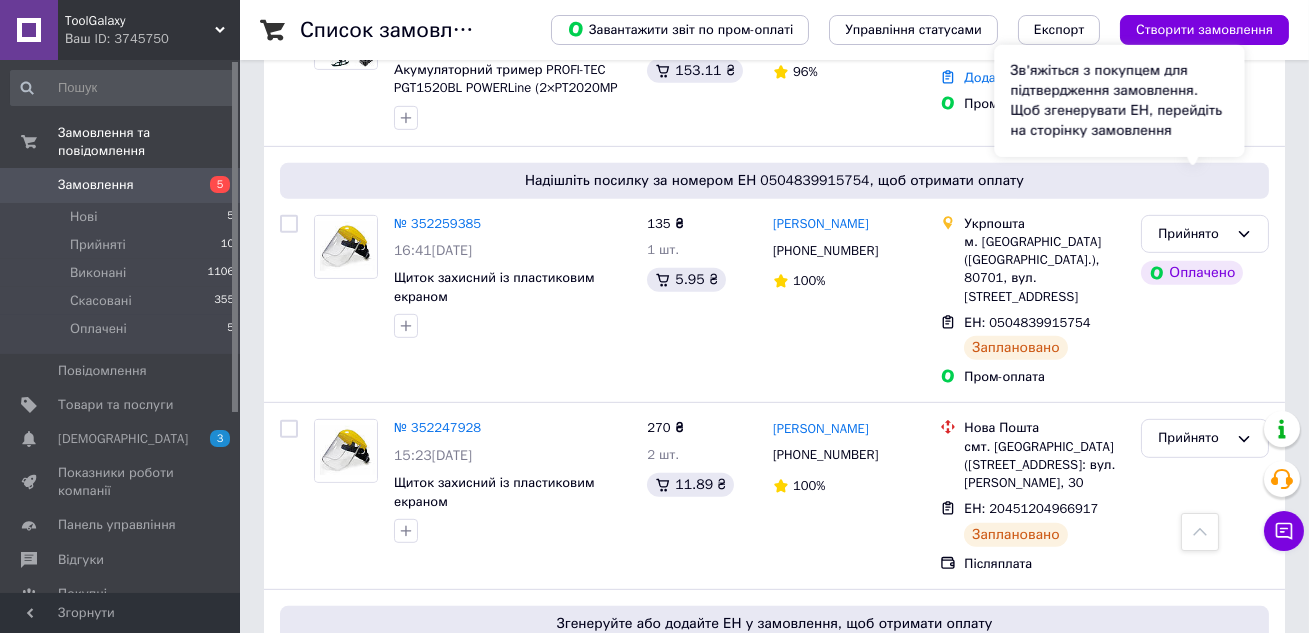 click on "Зв'яжіться з покупцем для підтвердження замовлення.
Щоб згенерувати ЕН, перейдіть на сторінку замовлення" at bounding box center [1119, 101] 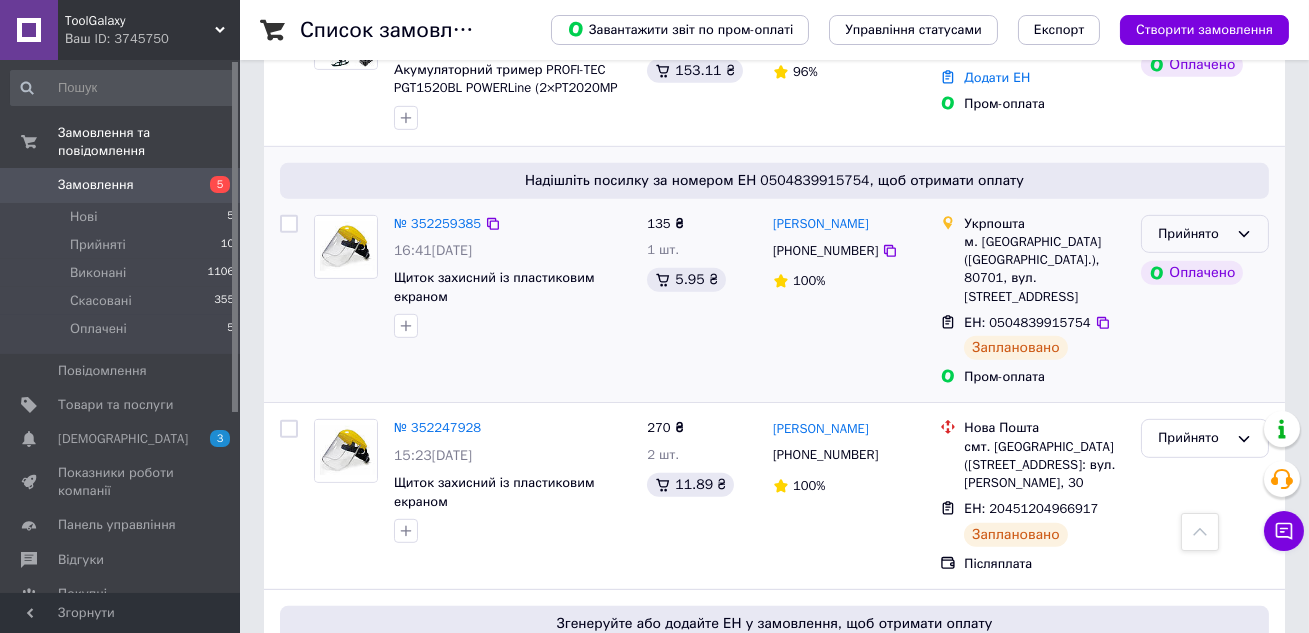 click on "Прийнято" at bounding box center [1205, 234] 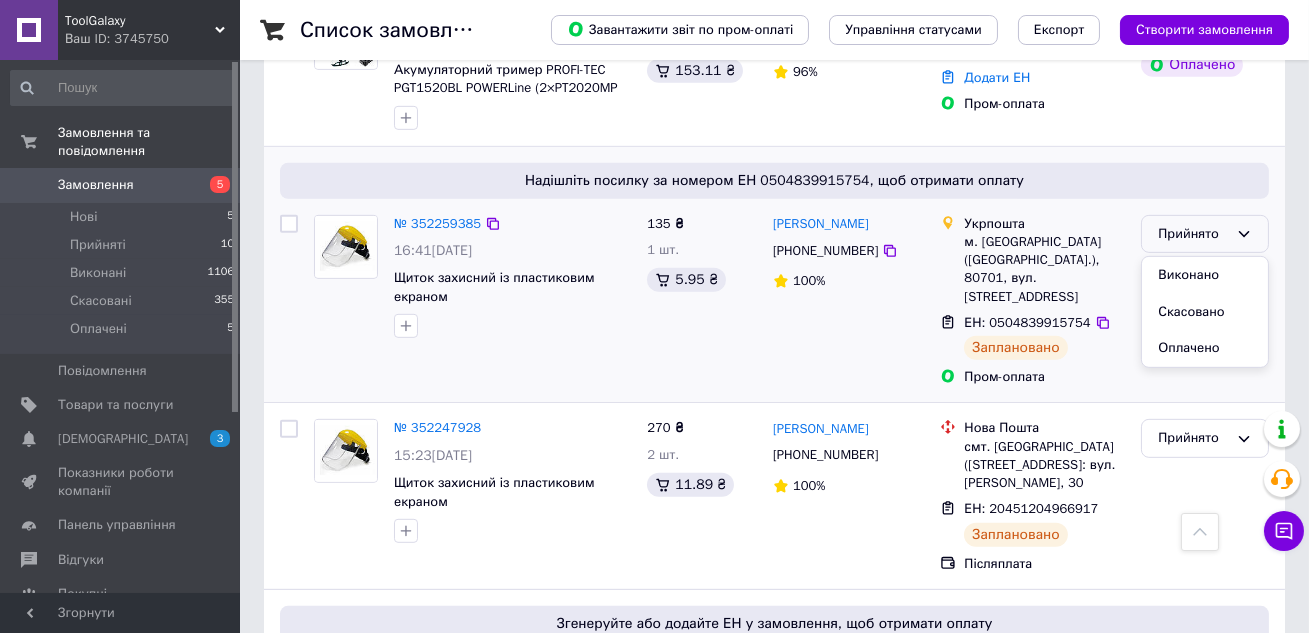 click on "Надішліть посилку за номером ЕН 0504839915754, щоб отримати оплату № 352259385 16:41[DATE] Щиток захисний із пластиковим екраном 135 ₴ 1 шт. 5.95 ₴ [PERSON_NAME] [PHONE_NUMBER] 100% Укрпошта м. [GEOGRAPHIC_DATA] ([GEOGRAPHIC_DATA].), 80701, вул. Кармелюка, 12 ЕН: 0504839915754 Заплановано Пром-оплата Прийнято Виконано Скасовано Оплачено Оплачено" at bounding box center (774, 275) 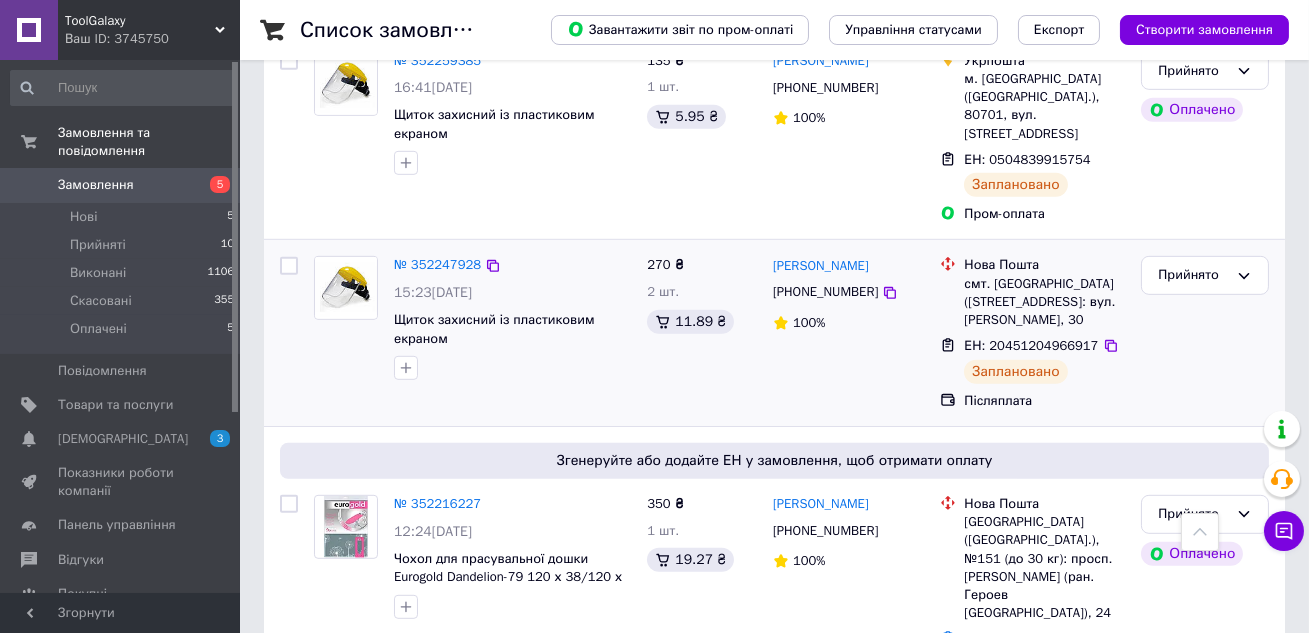 scroll, scrollTop: 2185, scrollLeft: 0, axis: vertical 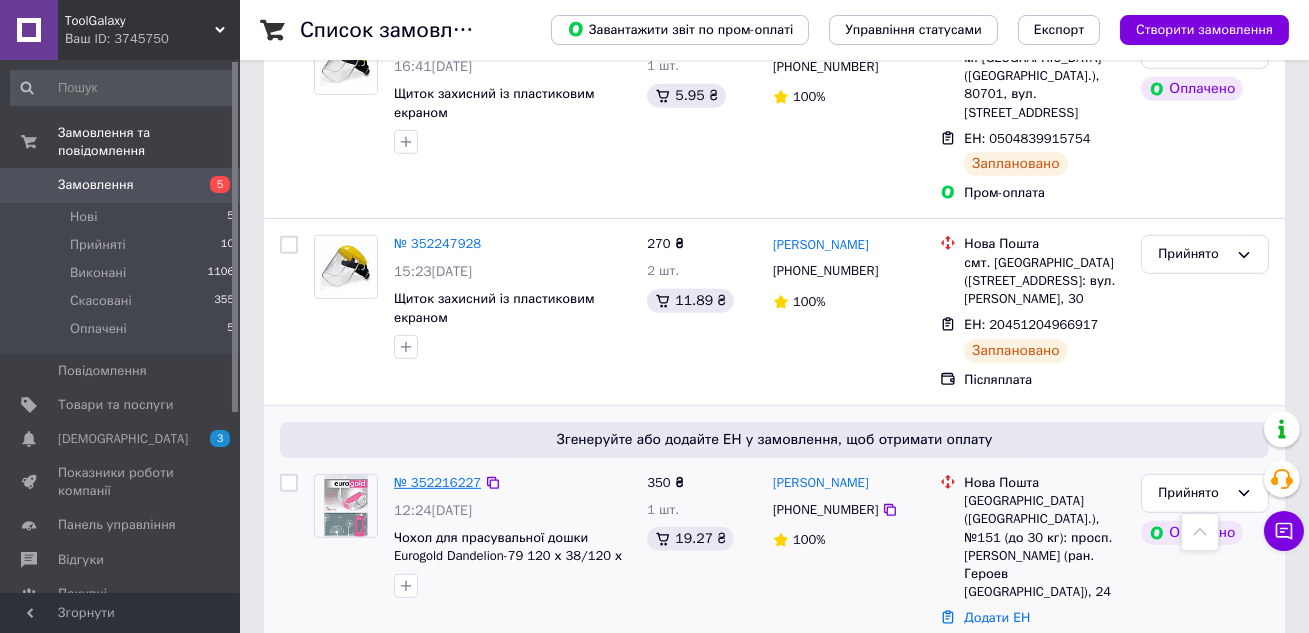 click on "№ 352216227" at bounding box center (437, 482) 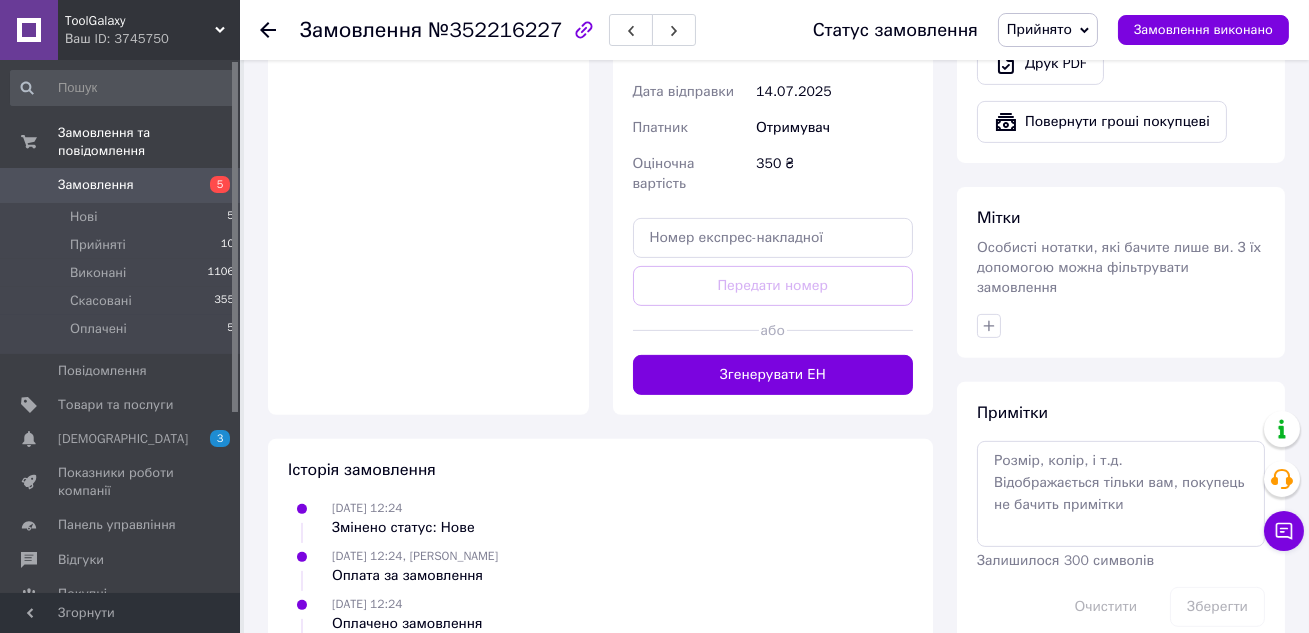 scroll, scrollTop: 1568, scrollLeft: 0, axis: vertical 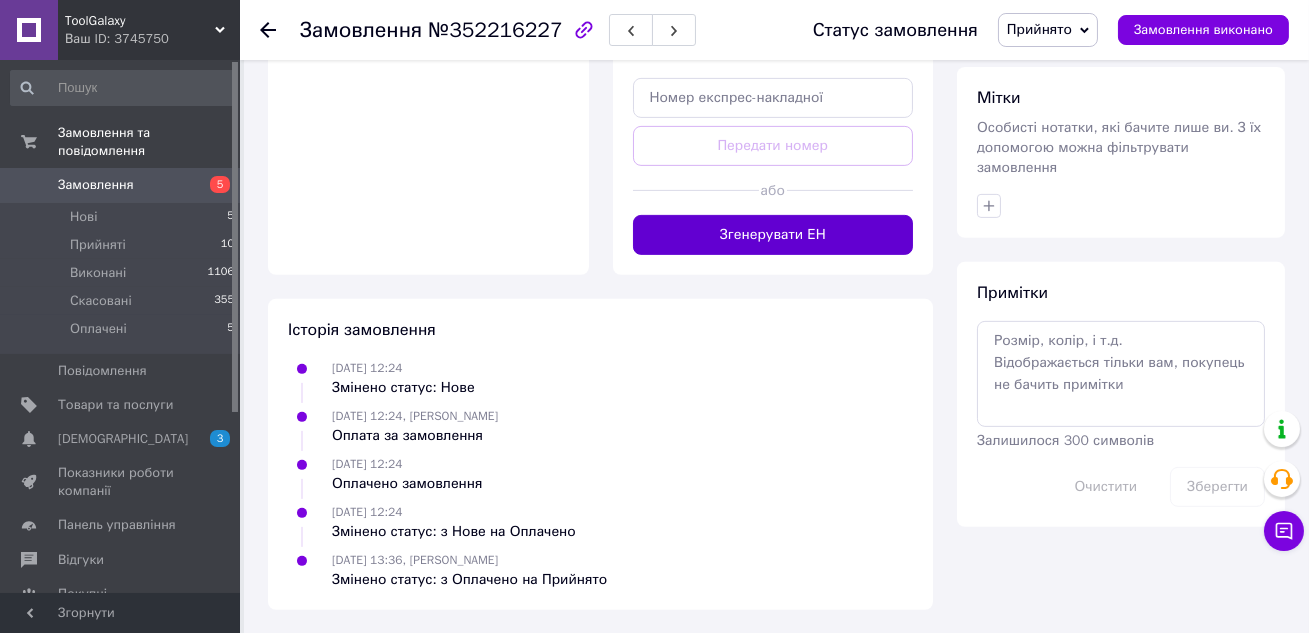 click on "Згенерувати ЕН" at bounding box center (773, 235) 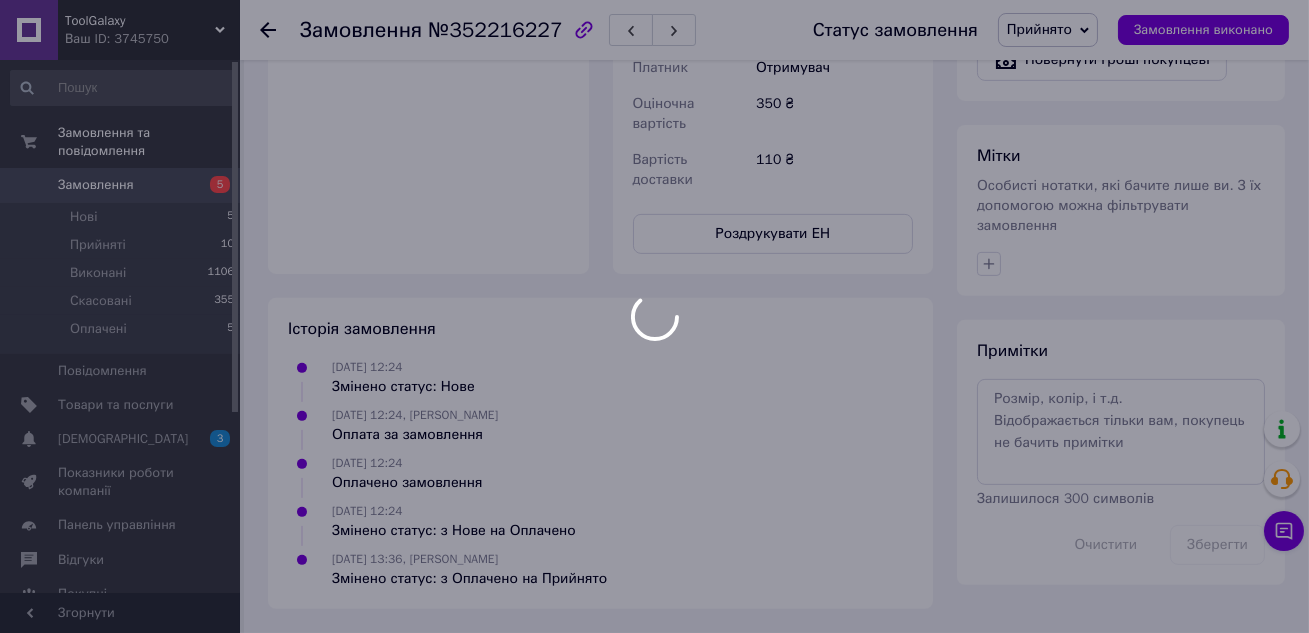 scroll, scrollTop: 1509, scrollLeft: 0, axis: vertical 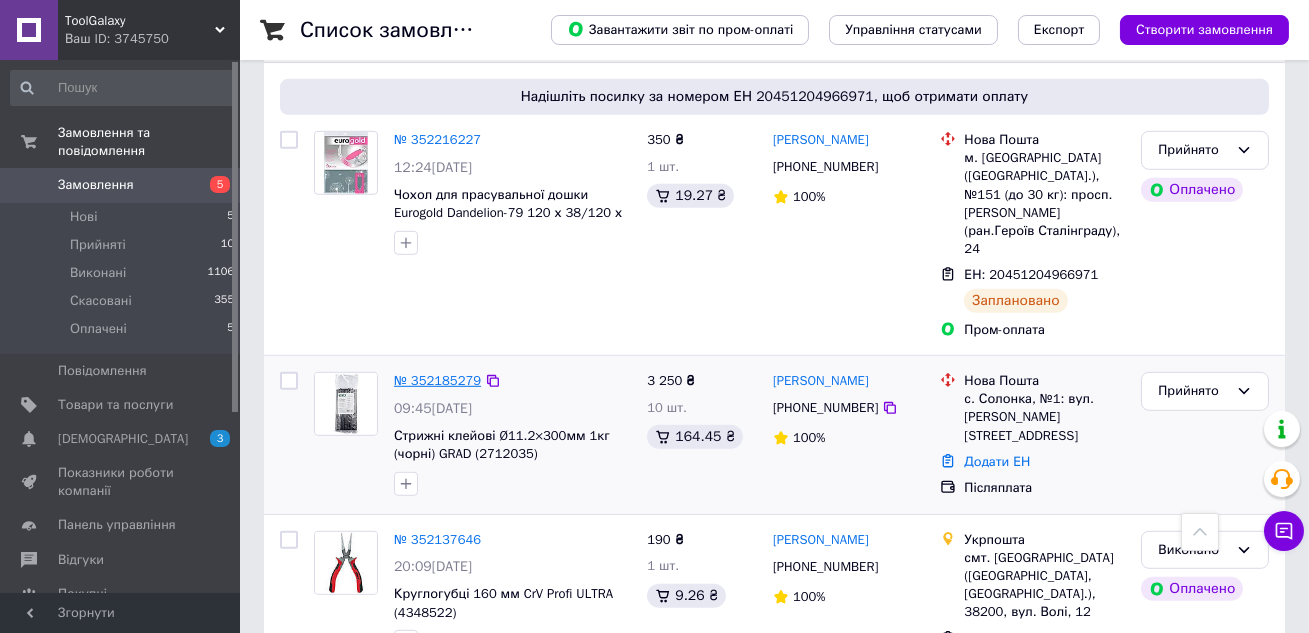 click on "№ 352185279" at bounding box center (437, 380) 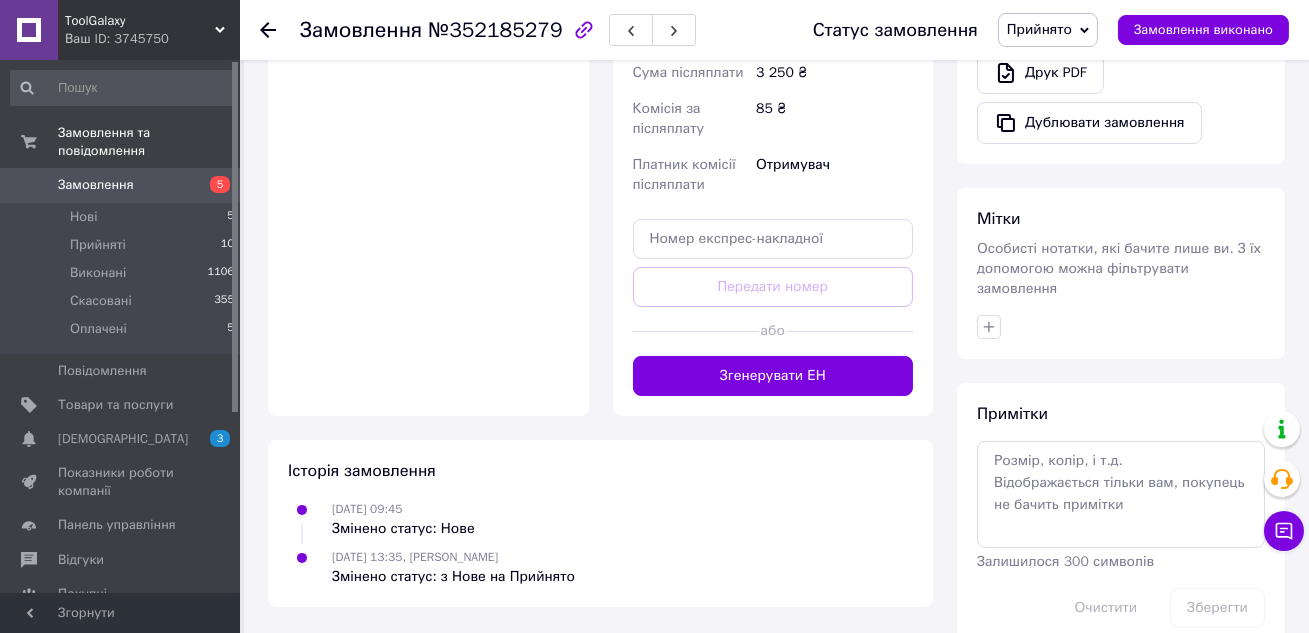 scroll, scrollTop: 819, scrollLeft: 0, axis: vertical 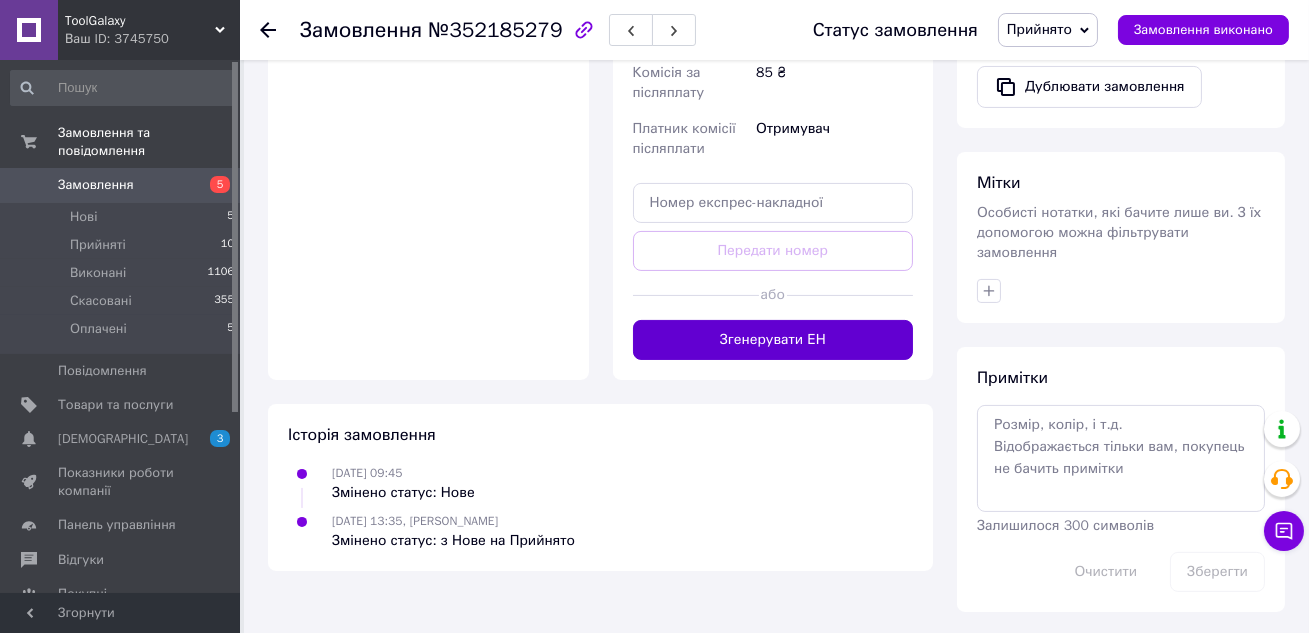 click on "Згенерувати ЕН" at bounding box center [773, 340] 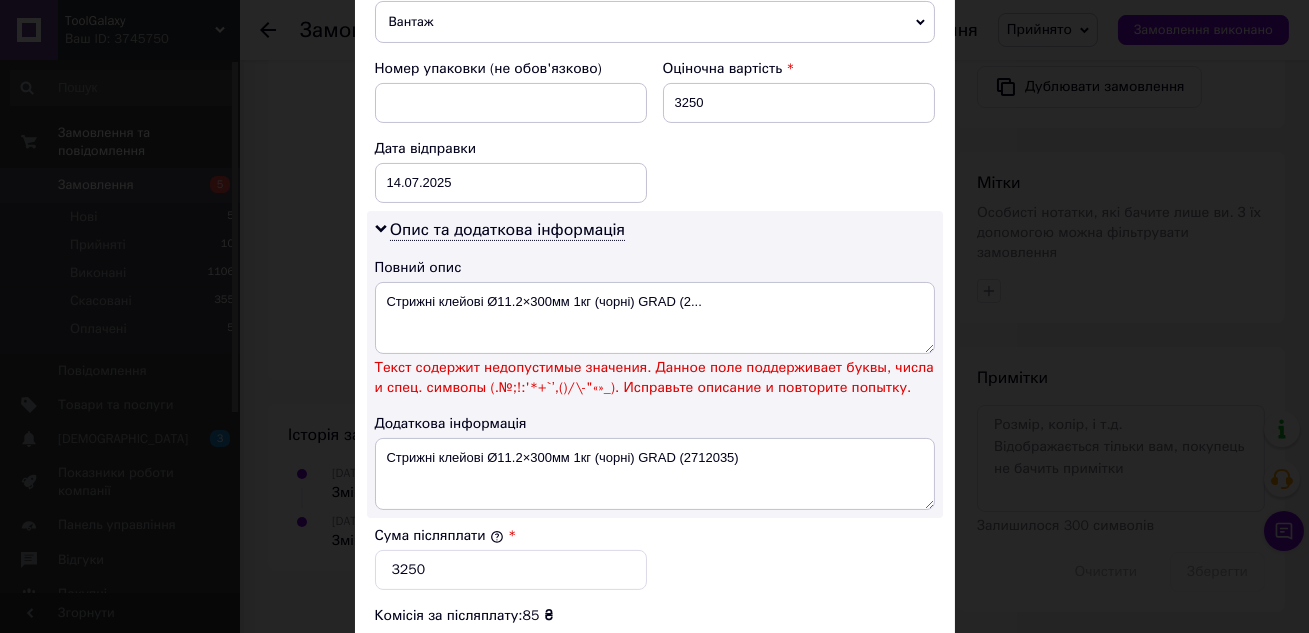 scroll, scrollTop: 862, scrollLeft: 0, axis: vertical 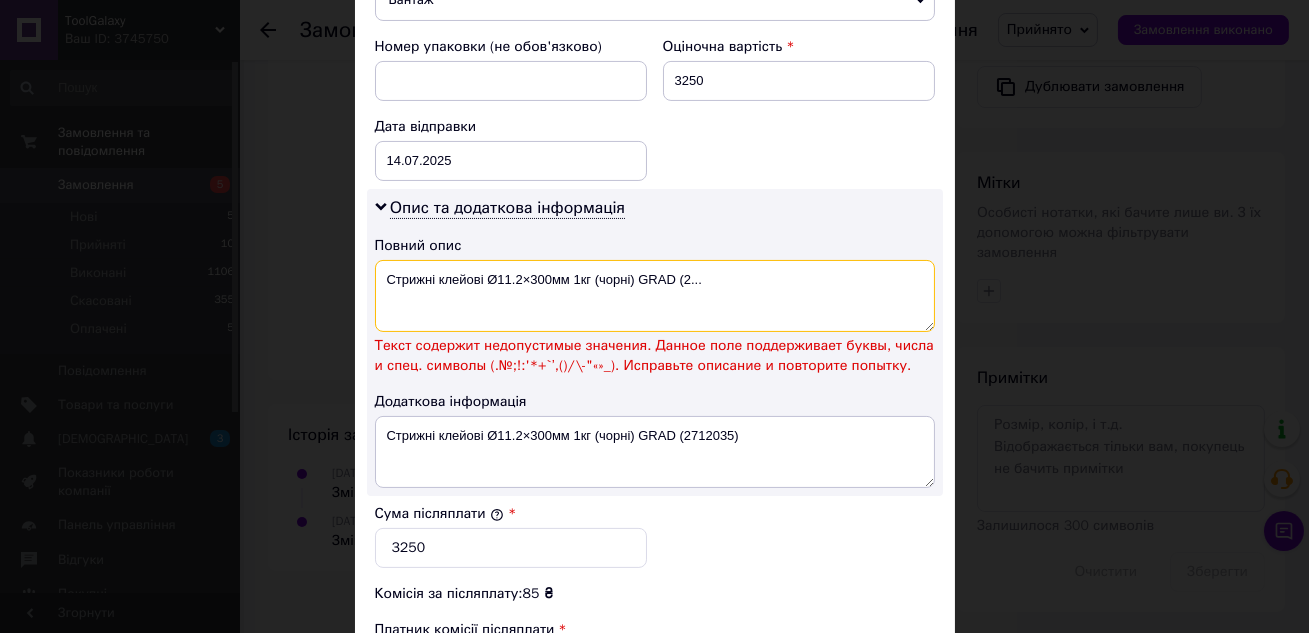 drag, startPoint x: 487, startPoint y: 265, endPoint x: 713, endPoint y: 281, distance: 226.56566 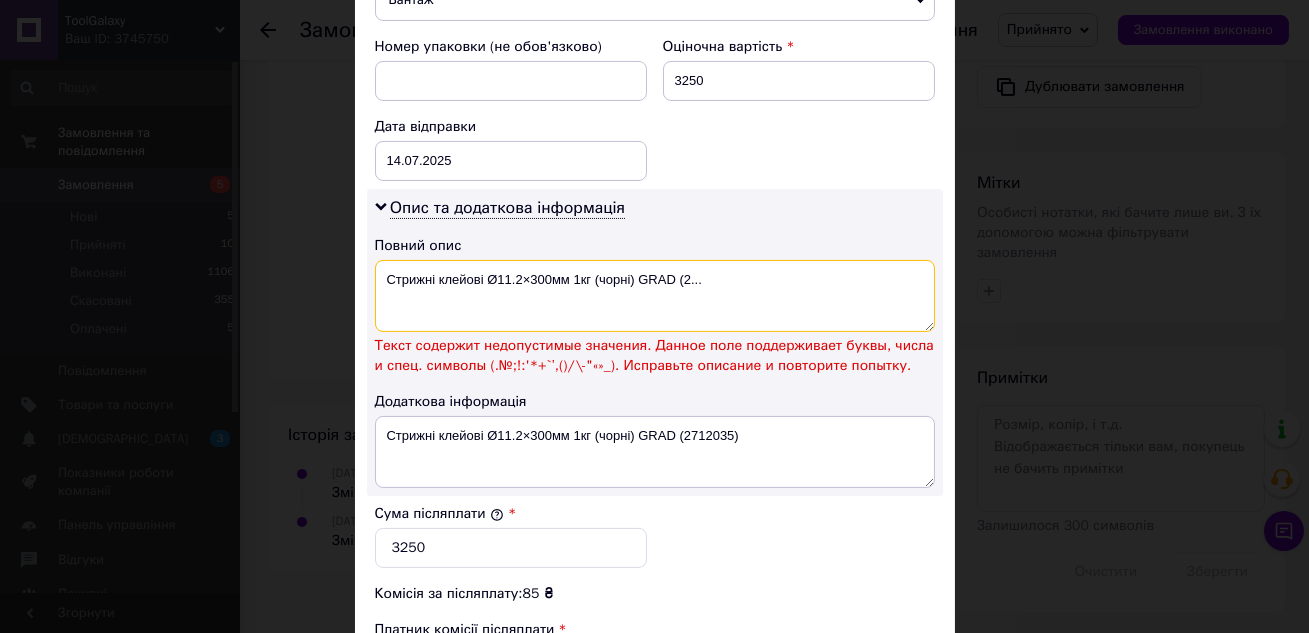 click on "Стрижні клейові Ø11.2×300мм 1кг (чорні) GRAD (2..." at bounding box center [655, 296] 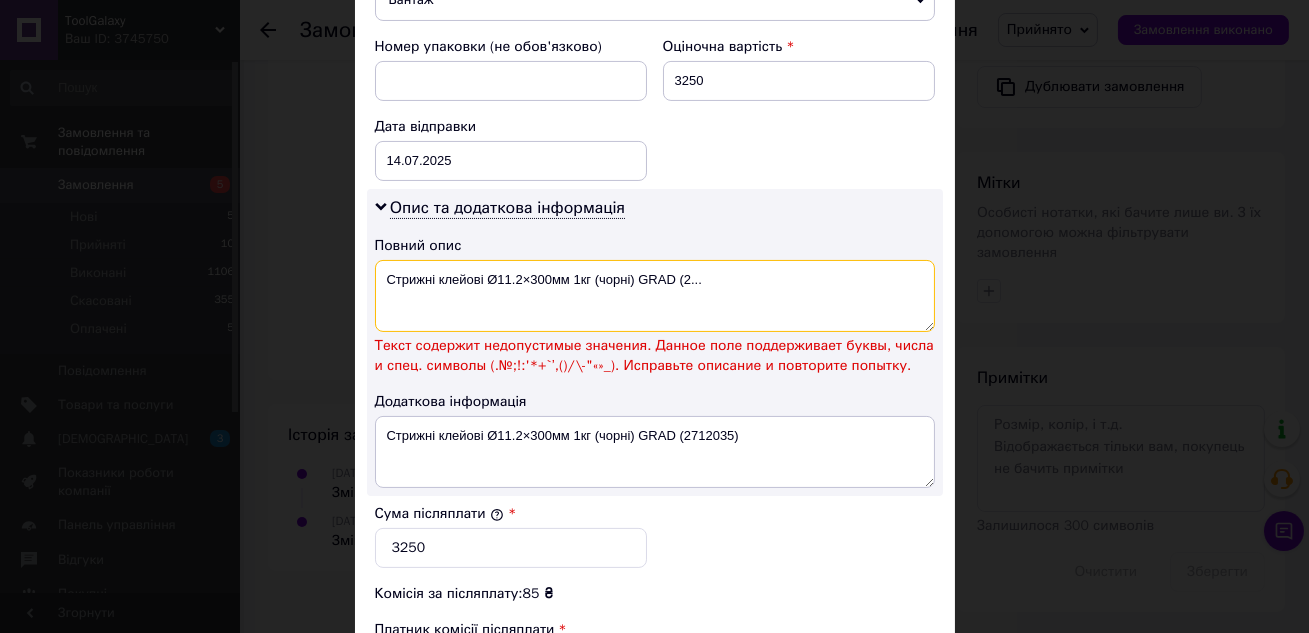 drag, startPoint x: 706, startPoint y: 281, endPoint x: 484, endPoint y: 277, distance: 222.03603 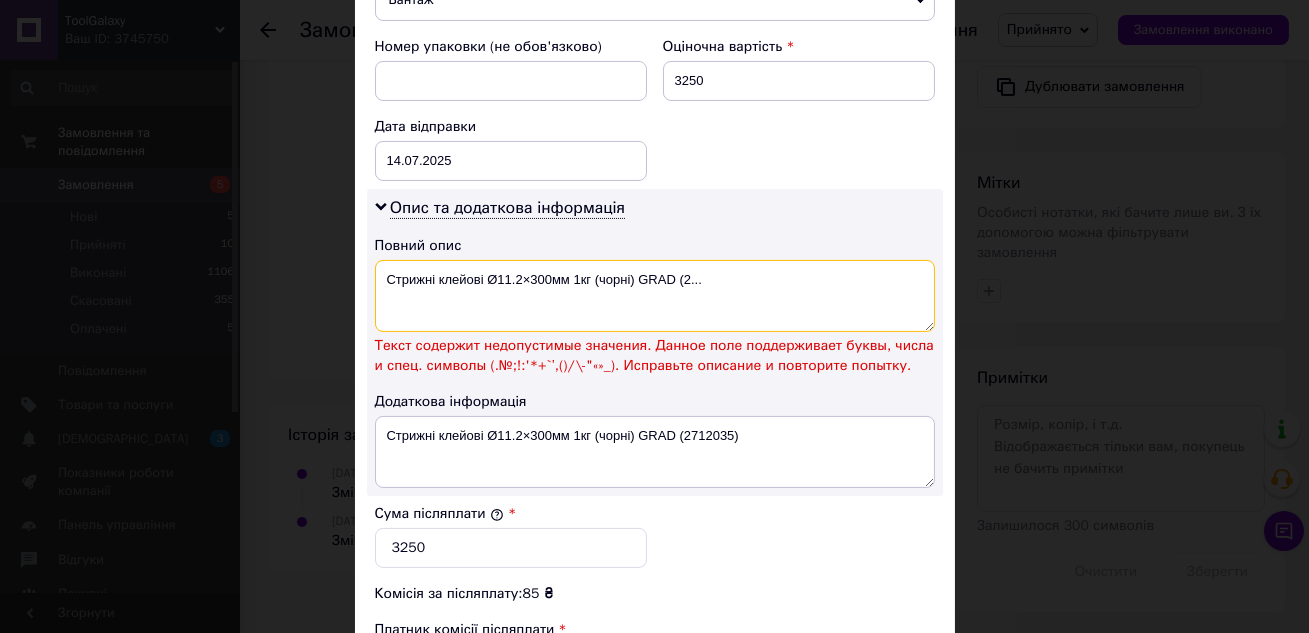 click on "Стрижні клейові Ø11.2×300мм 1кг (чорні) GRAD (2..." at bounding box center (655, 296) 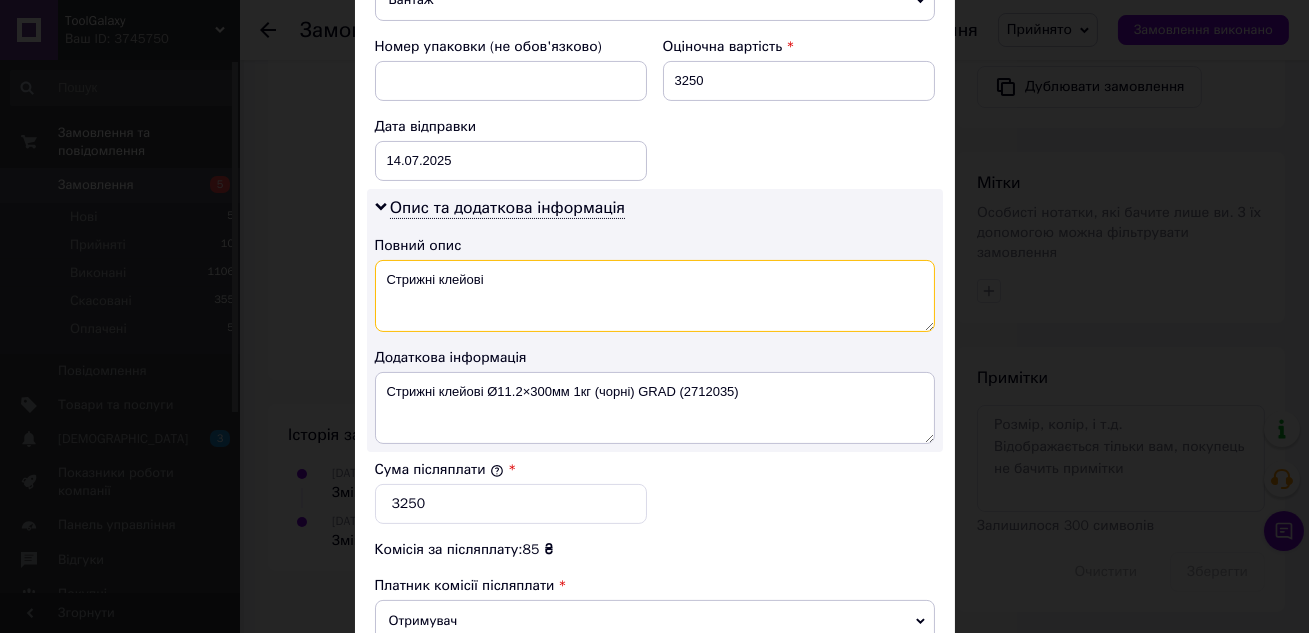 type on "Стрижні клейові" 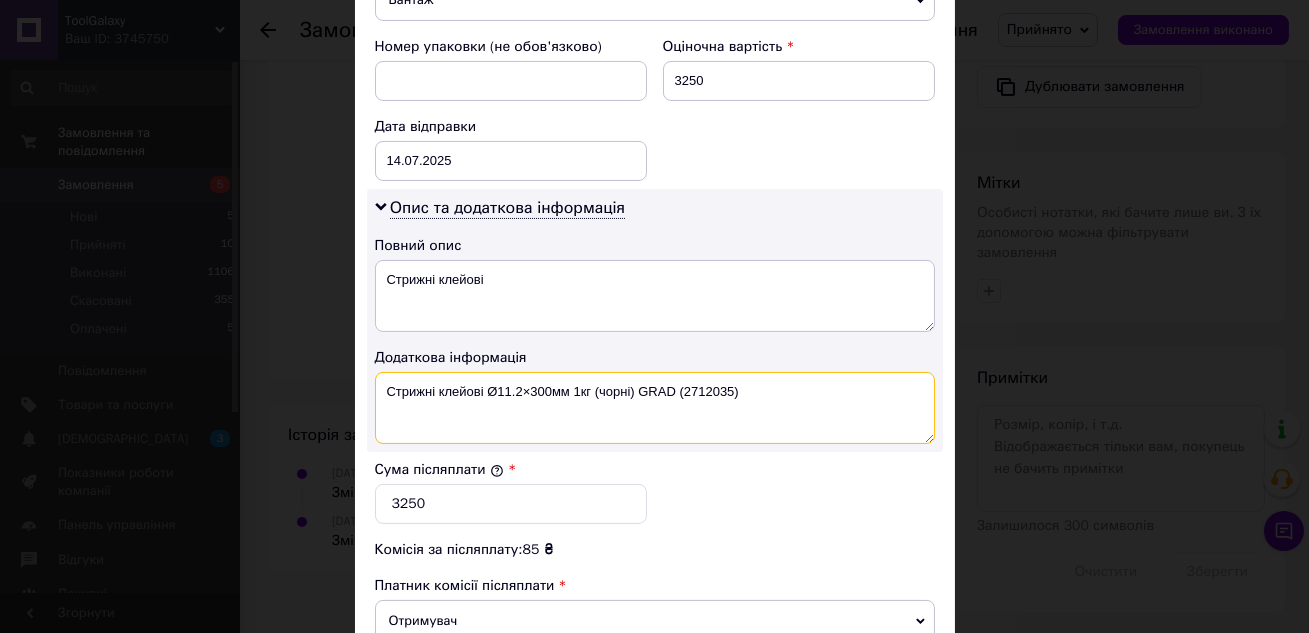 drag, startPoint x: 484, startPoint y: 387, endPoint x: 825, endPoint y: 384, distance: 341.01318 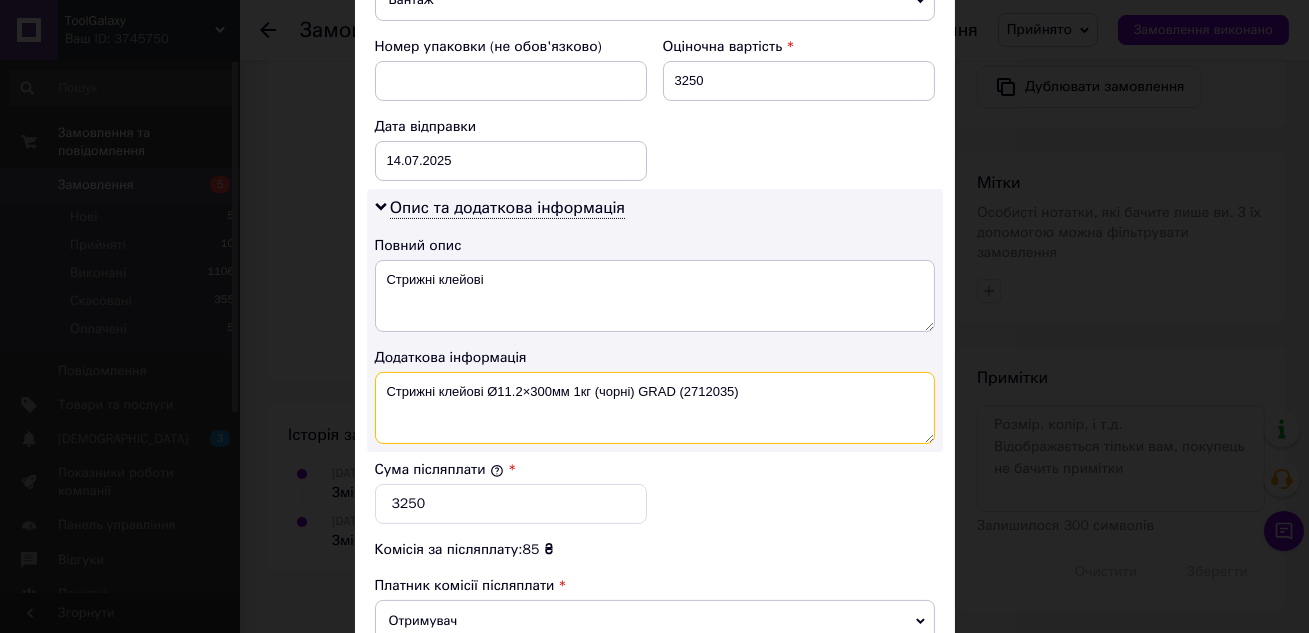 click on "Стрижні клейові Ø11.2×300мм 1кг (чорні) GRAD (2712035)" at bounding box center (655, 408) 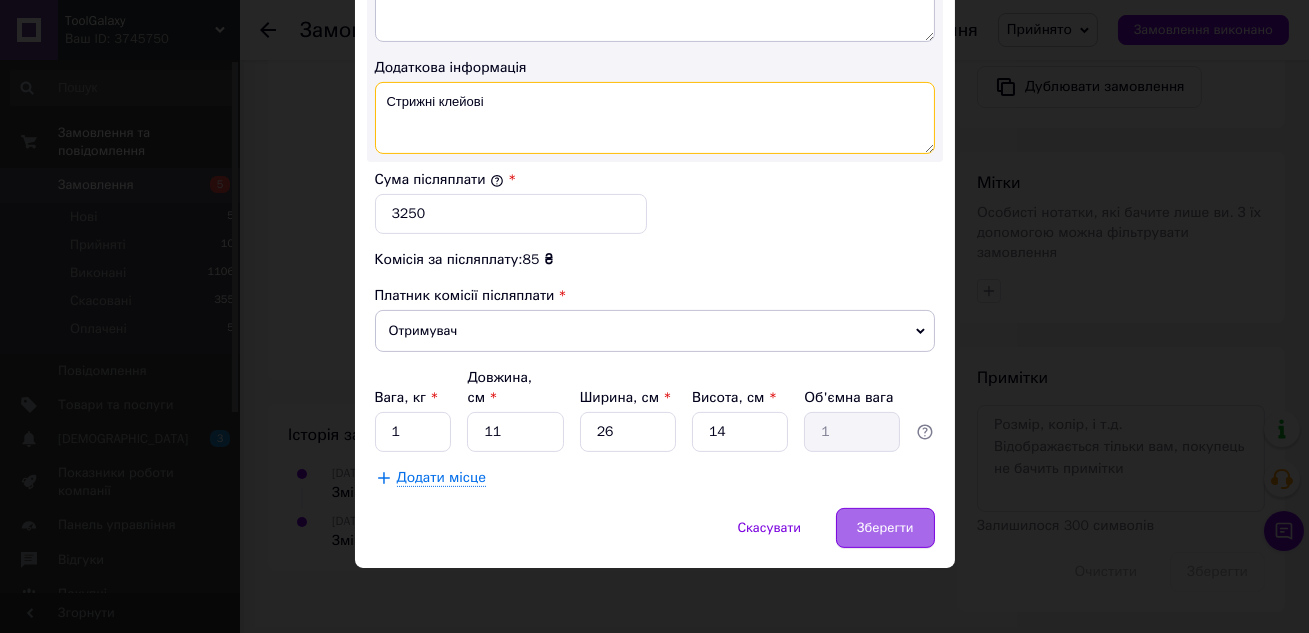 type on "Стрижні клейові" 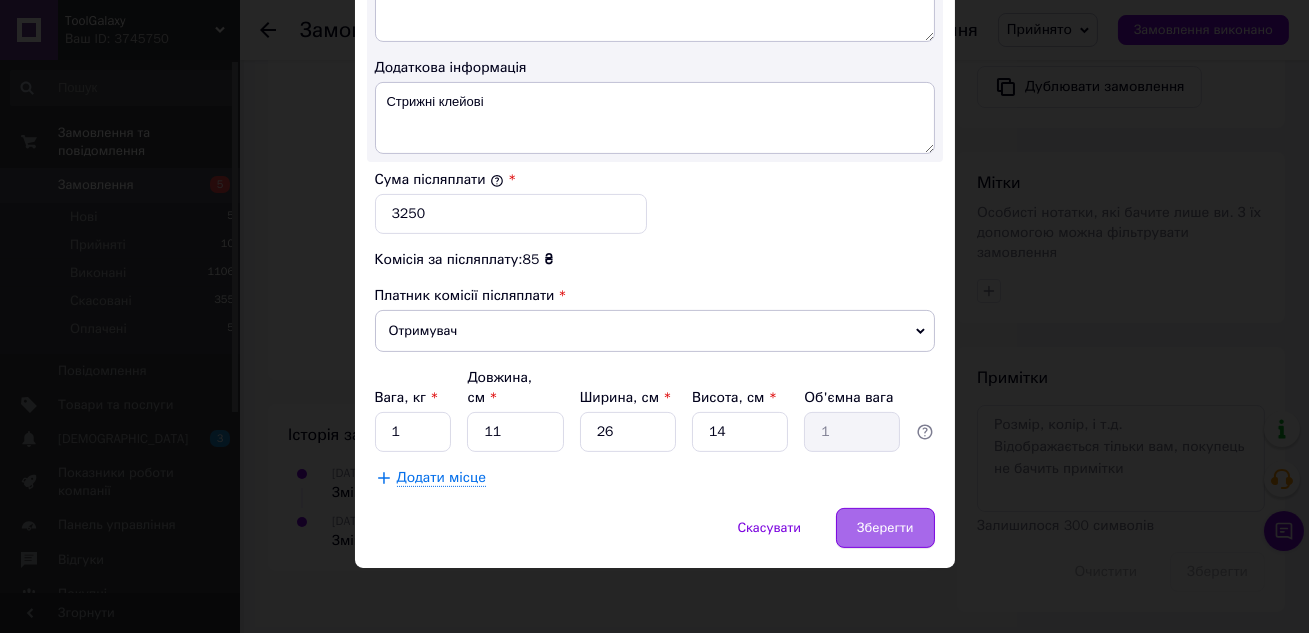 click on "Зберегти" at bounding box center (885, 528) 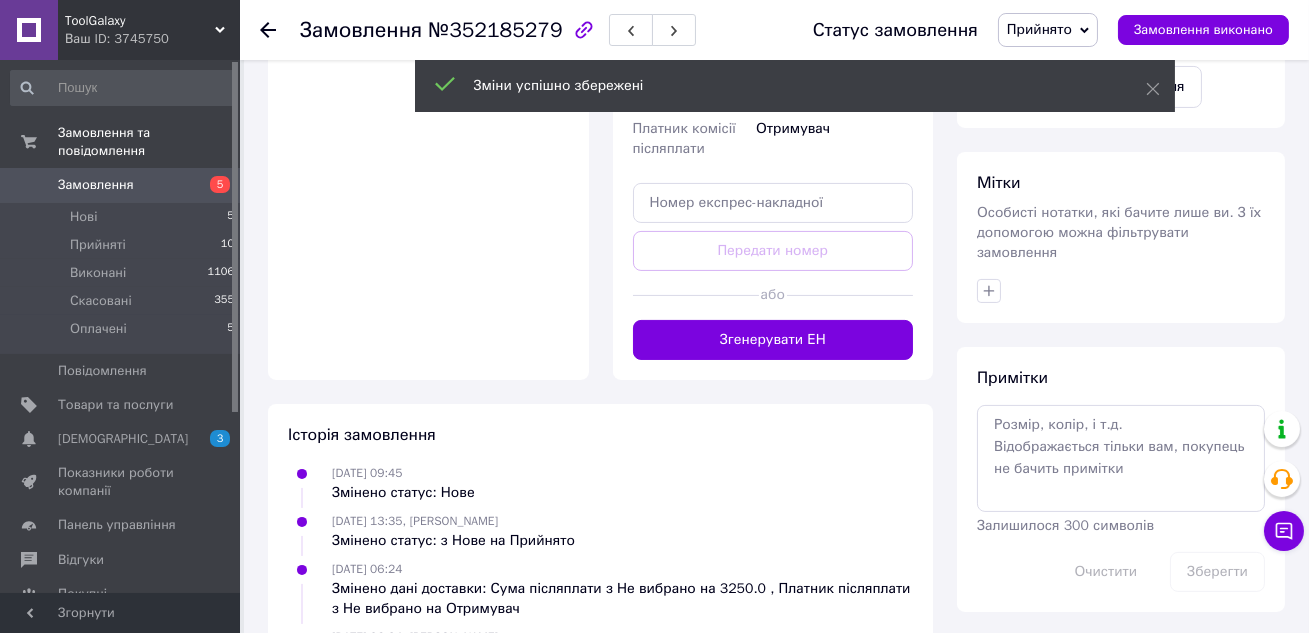scroll, scrollTop: 0, scrollLeft: 0, axis: both 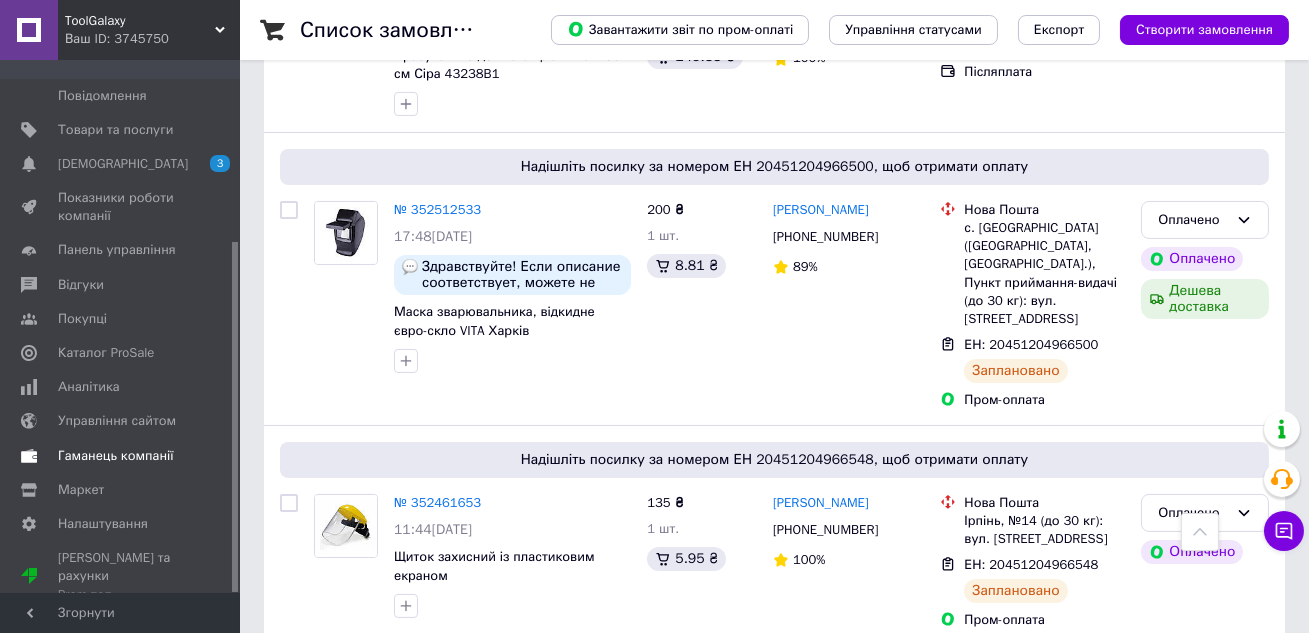 click on "Гаманець компанії" at bounding box center [116, 456] 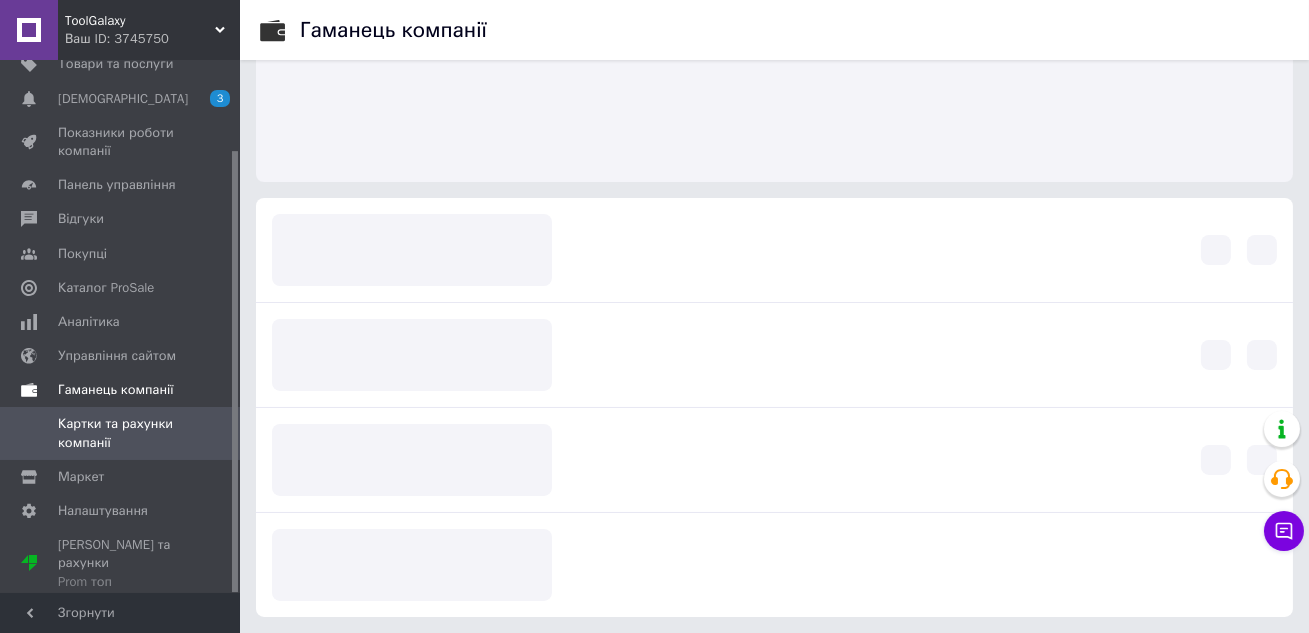 scroll, scrollTop: 130, scrollLeft: 0, axis: vertical 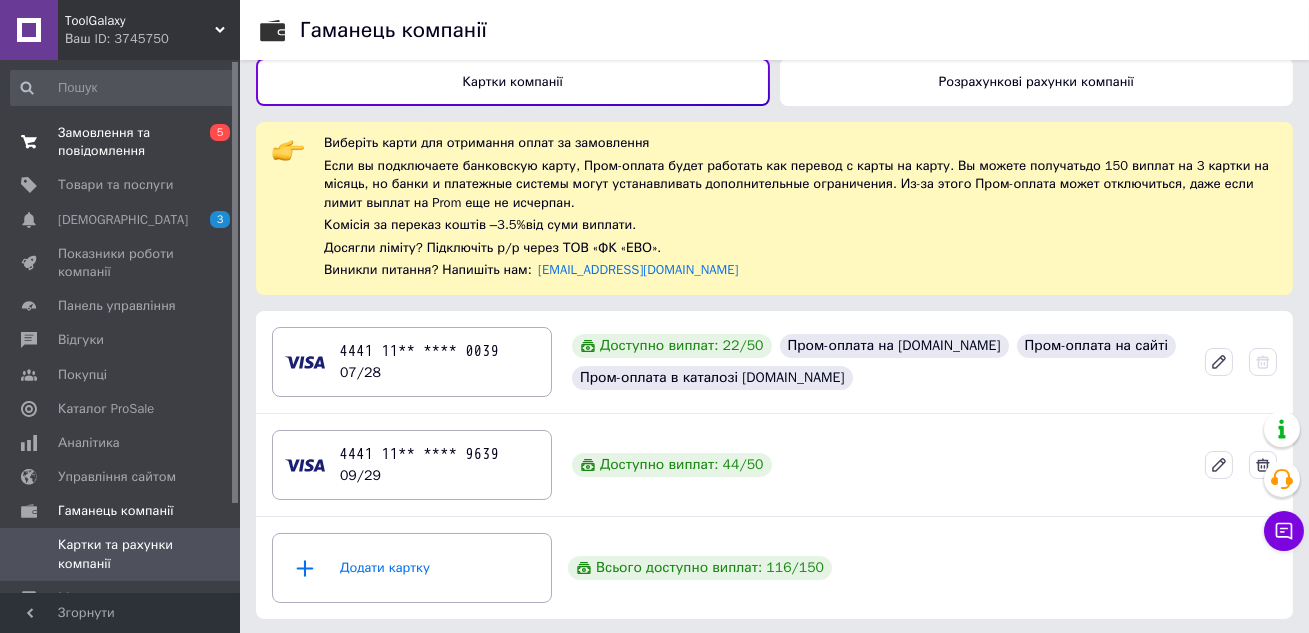 click on "Замовлення та повідомлення" at bounding box center [121, 142] 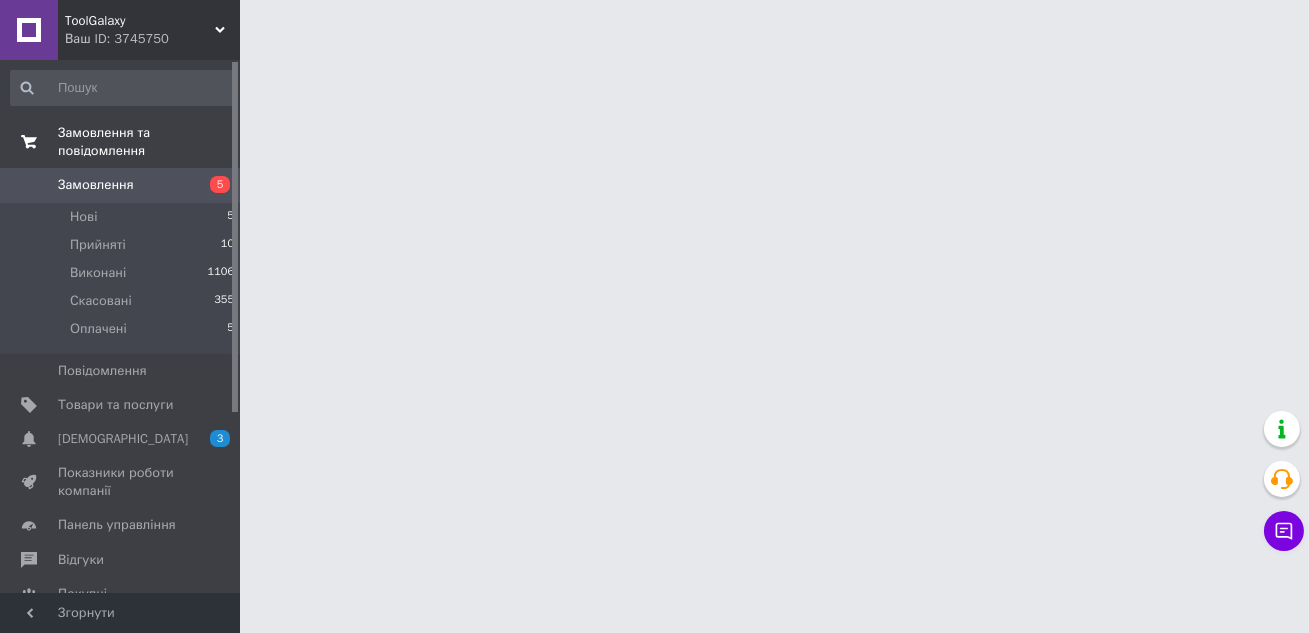 scroll, scrollTop: 0, scrollLeft: 0, axis: both 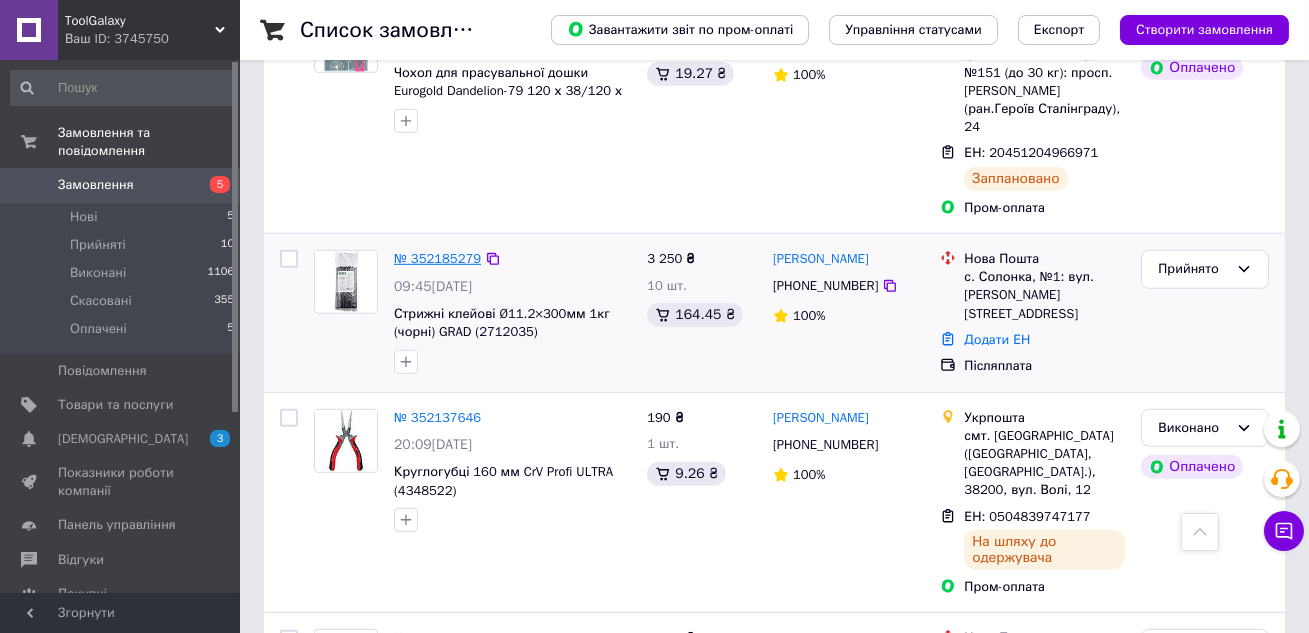 click on "№ 352185279" at bounding box center (437, 258) 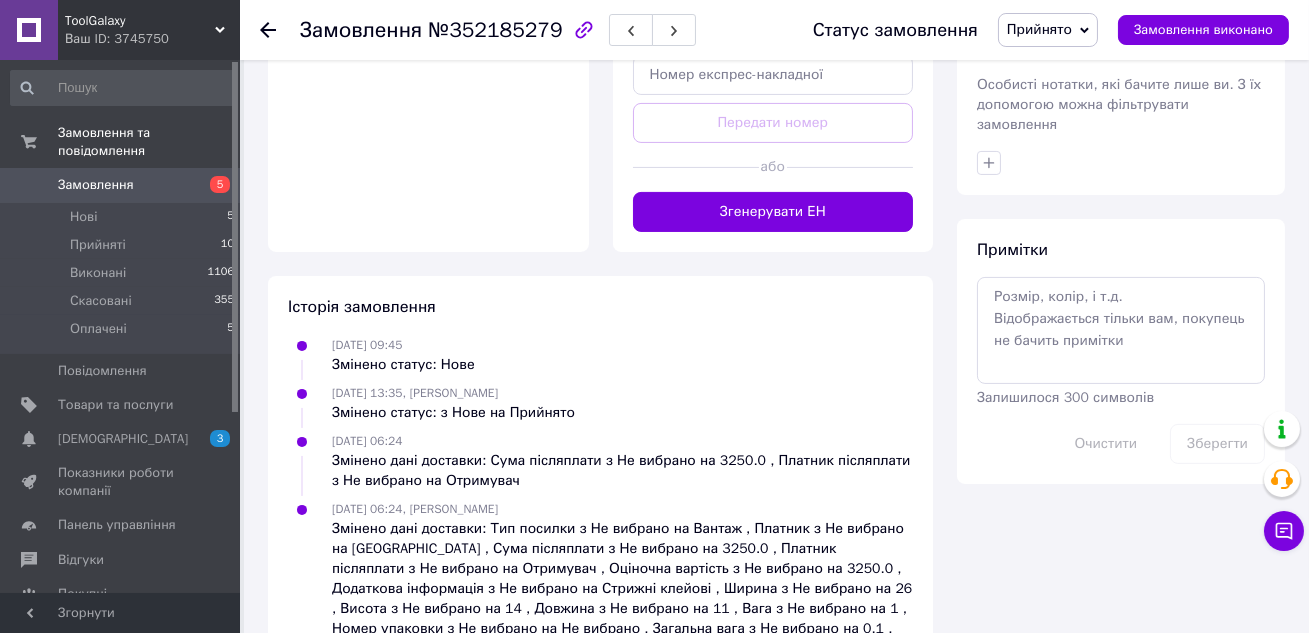 scroll, scrollTop: 796, scrollLeft: 0, axis: vertical 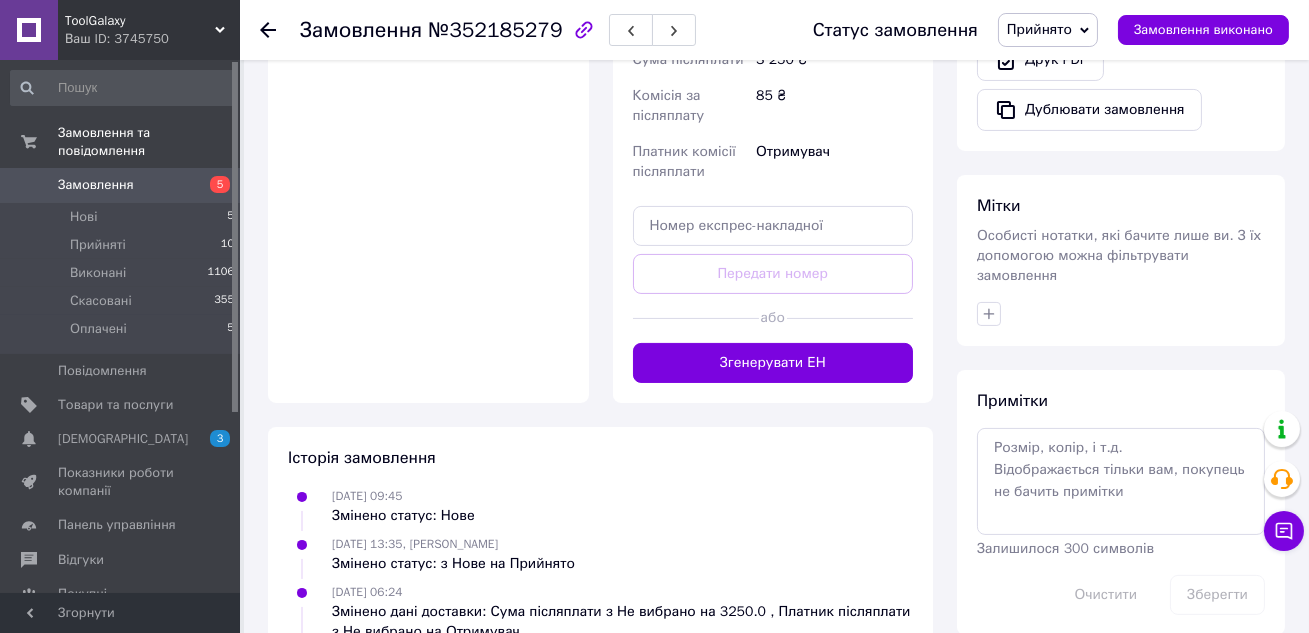click on "Доставка Редагувати Нова Пошта (платна) Отримувач [PERSON_NAME] Телефон отримувача [PHONE_NUMBER] Адреса с. Солонка, №1: вул. [PERSON_NAME], 17 Дата відправки [DATE] Платник Отримувач Оціночна вартість 3 250 ₴ Сума післяплати 3 250 ₴ Комісія за післяплату 85 ₴ Платник комісії післяплати Отримувач Передати номер або Згенерувати ЕН Платник Отримувач Відправник Прізвище отримувача [PERSON_NAME] Ім'я отримувача [PERSON_NAME] По батькові отримувача Телефон отримувача [PHONE_NUMBER] Тип доставки У відділенні Кур'єром В поштоматі Місто с. Солонка Відділення №1: вул. [PERSON_NAME][STREET_ADDRESS]" at bounding box center (773, 23) 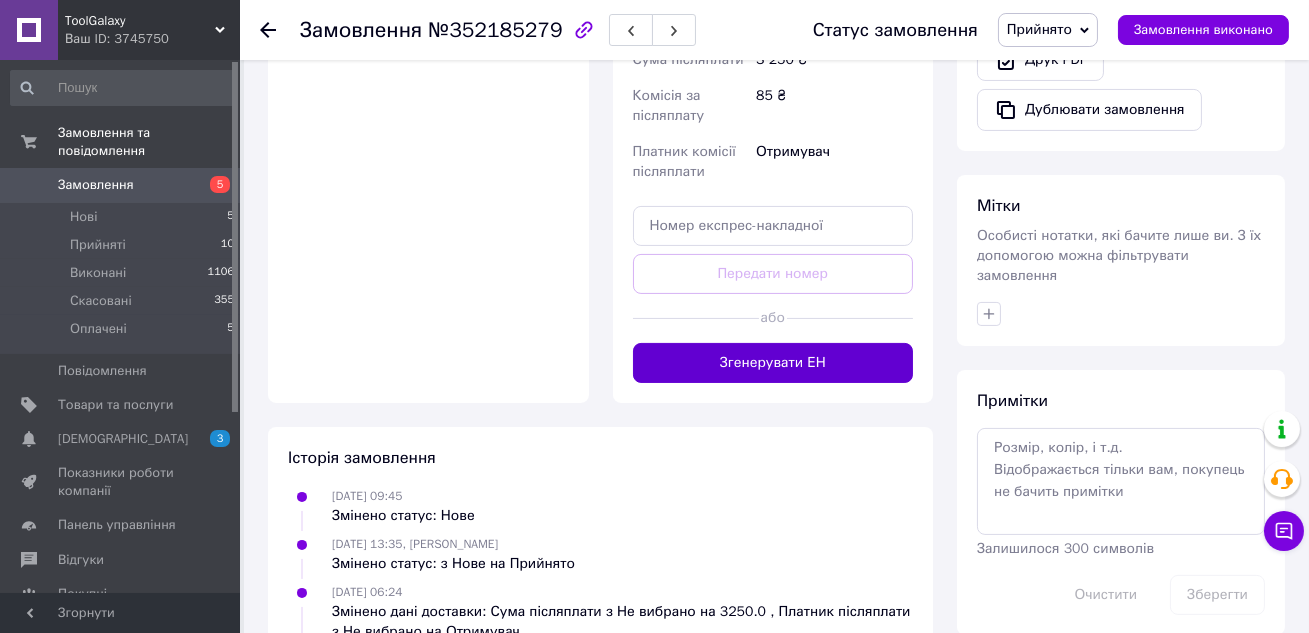 click on "Згенерувати ЕН" at bounding box center [773, 363] 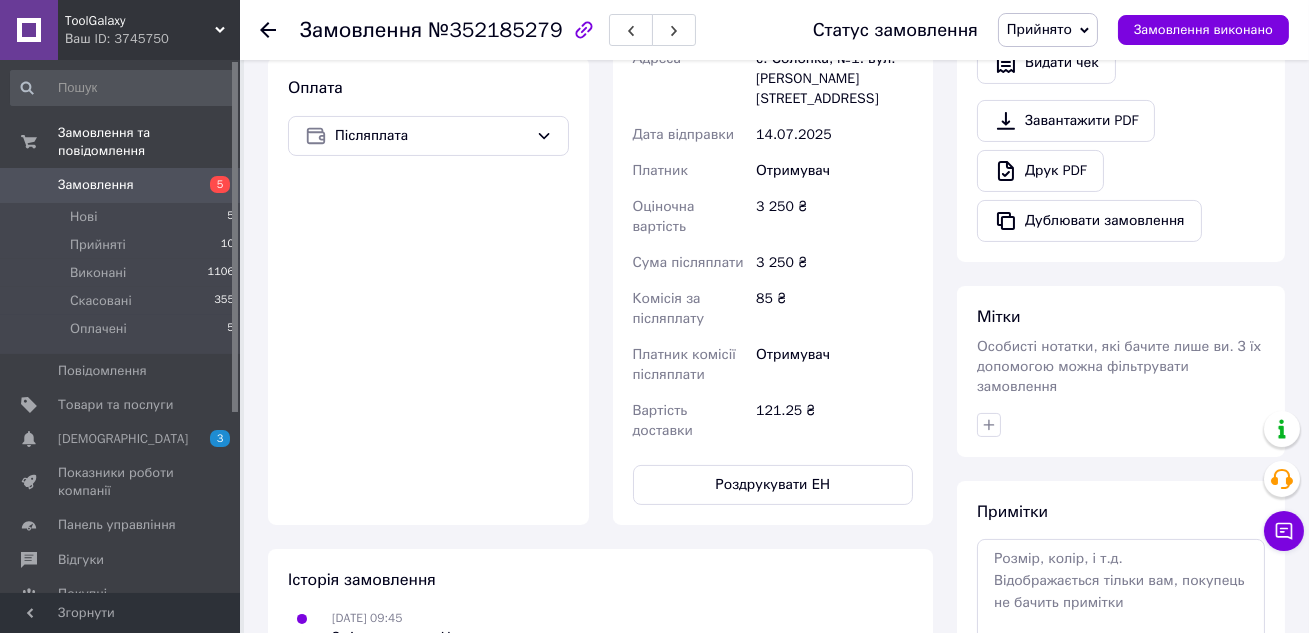 scroll, scrollTop: 530, scrollLeft: 0, axis: vertical 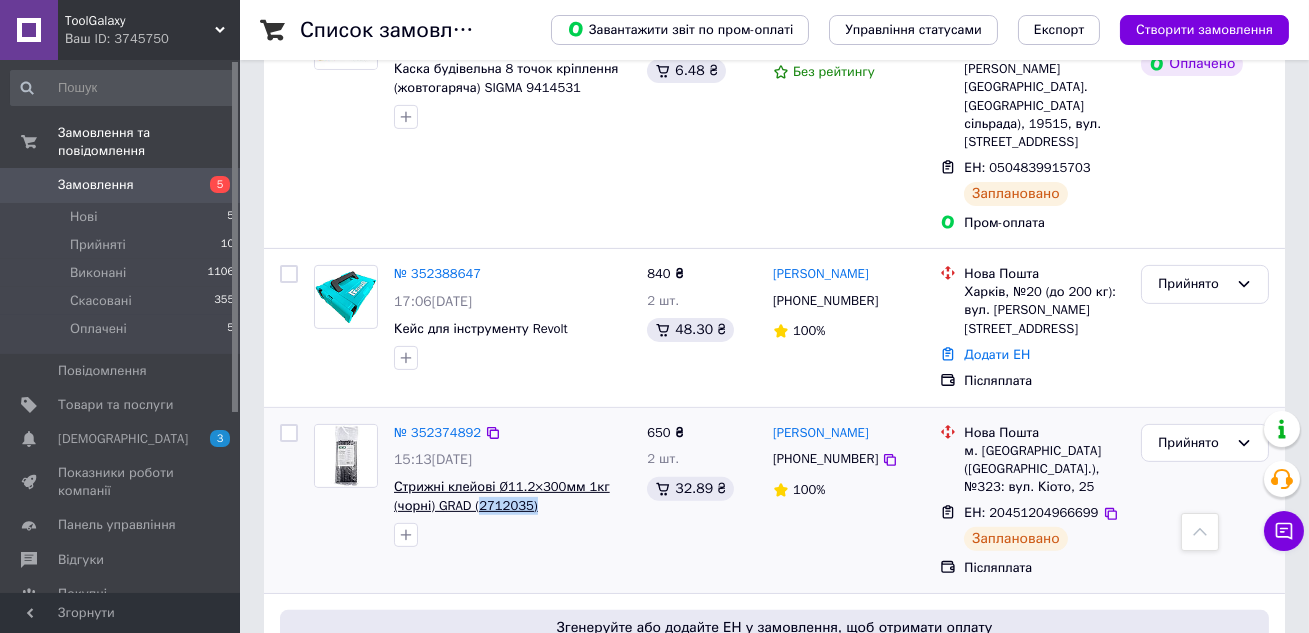 drag, startPoint x: 553, startPoint y: 432, endPoint x: 489, endPoint y: 428, distance: 64.12488 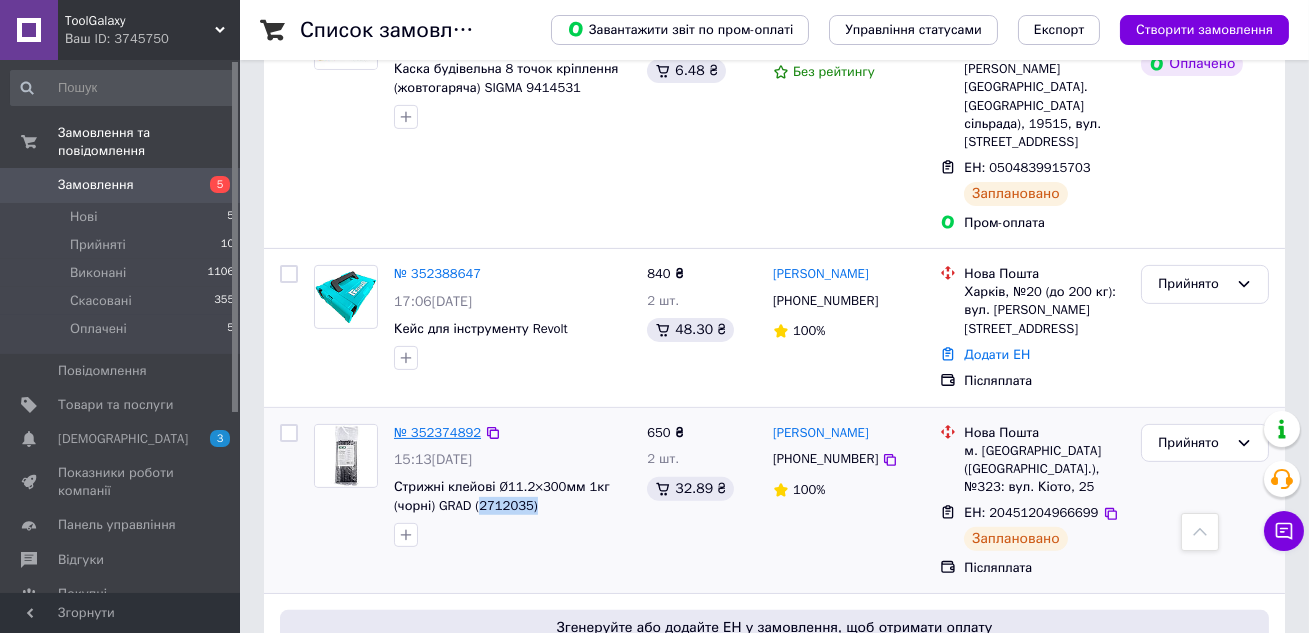 click on "№ 352374892" at bounding box center [437, 432] 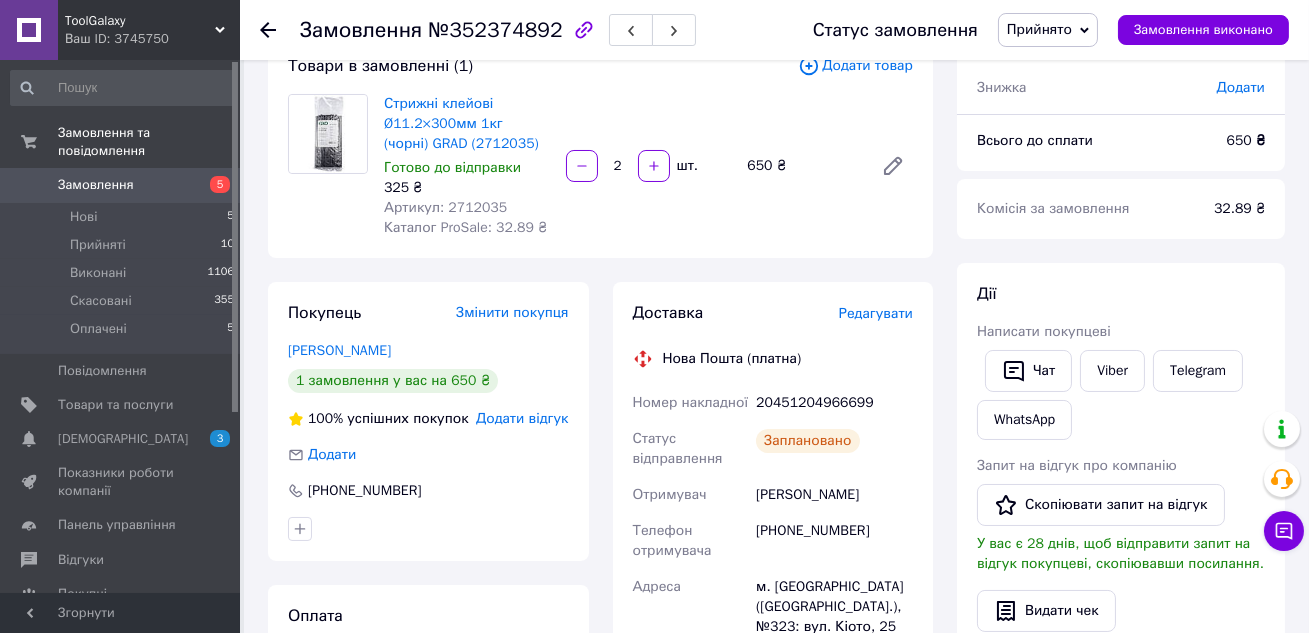 scroll, scrollTop: 108, scrollLeft: 0, axis: vertical 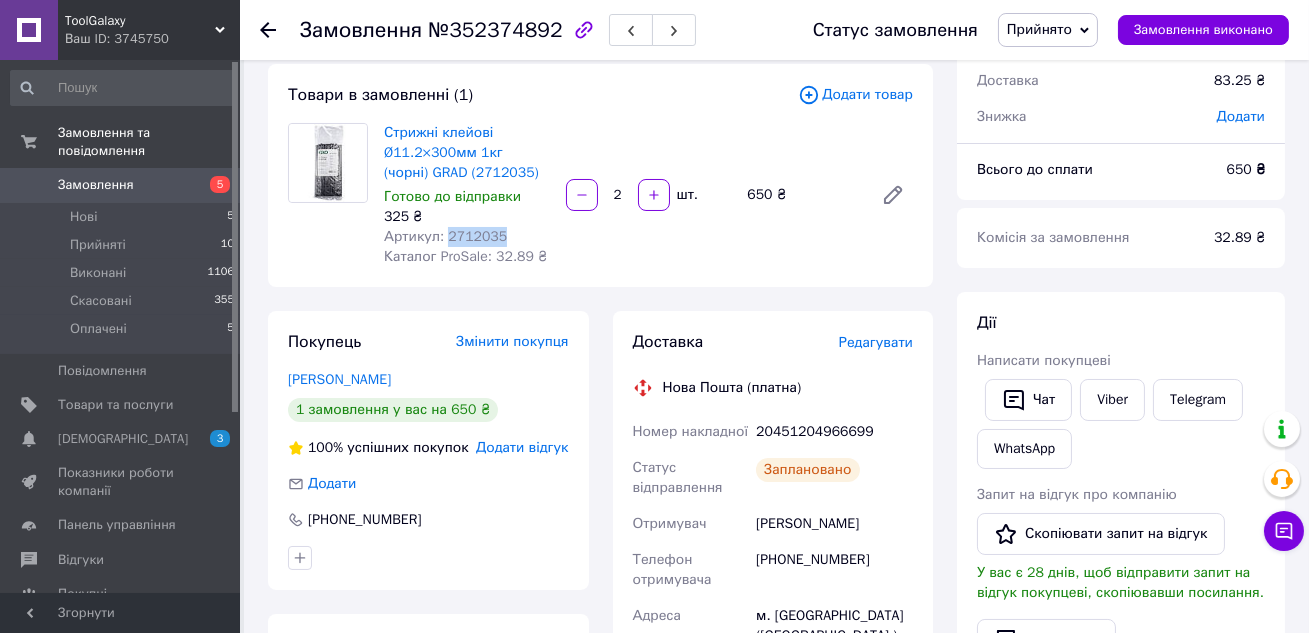drag, startPoint x: 450, startPoint y: 236, endPoint x: 542, endPoint y: 235, distance: 92.00543 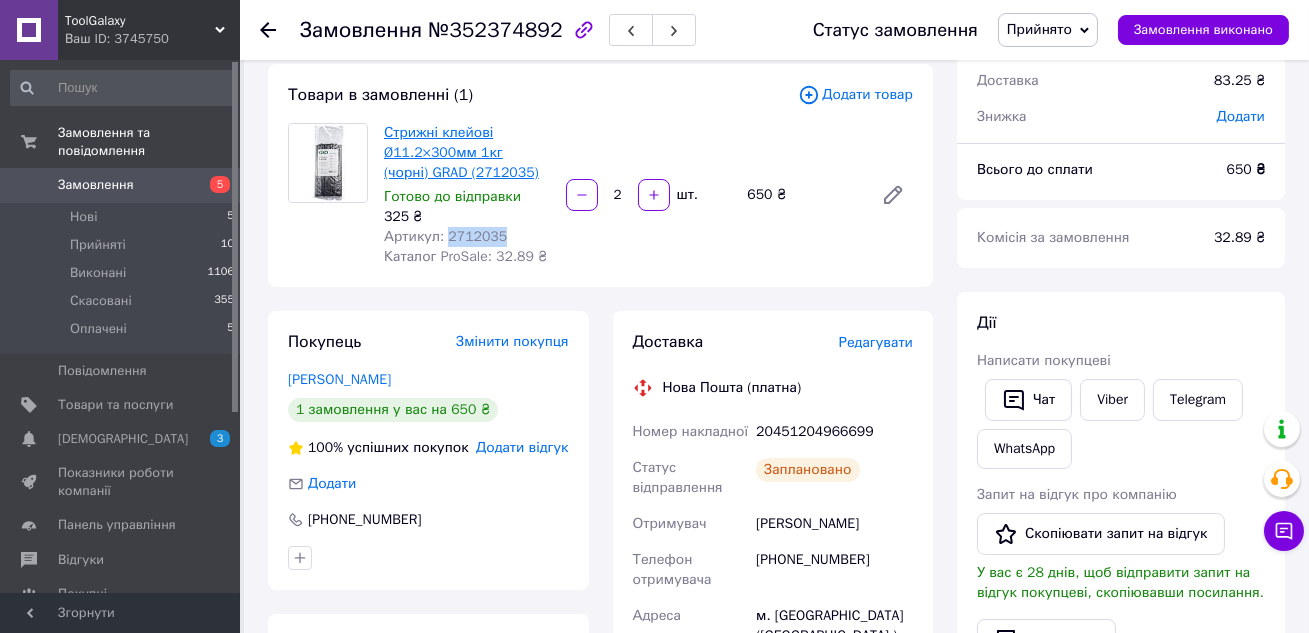 click on "Стрижні клейові Ø11.2×300мм 1кг (чорні) GRAD (2712035)" at bounding box center [461, 152] 